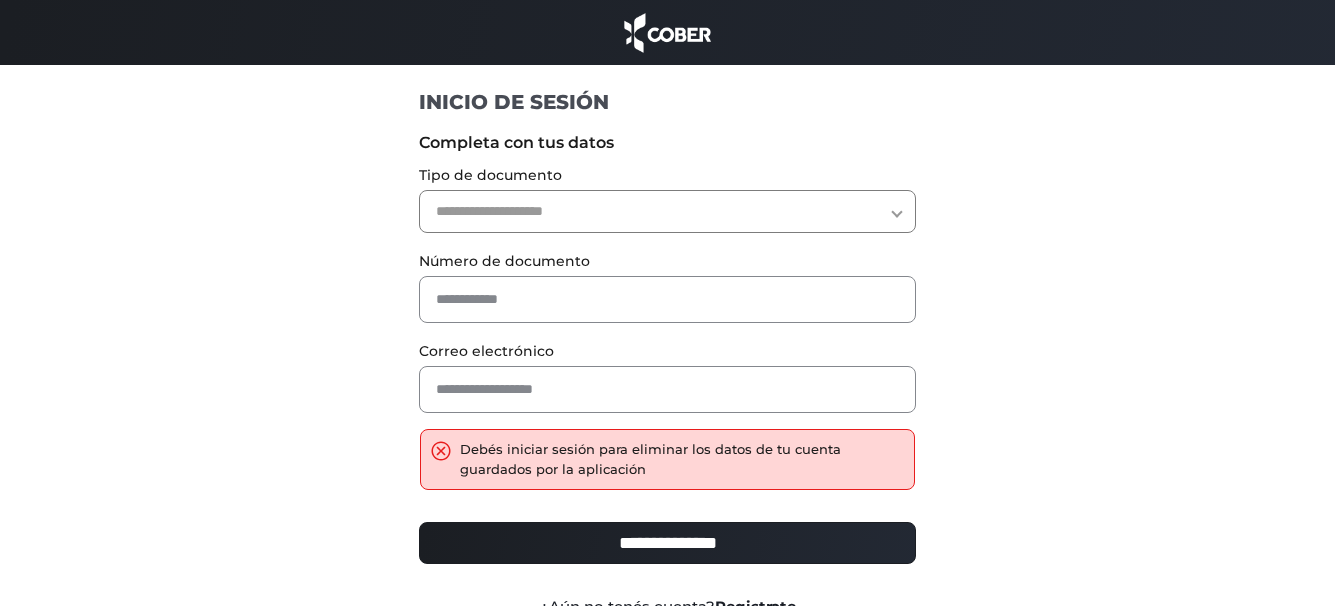 scroll, scrollTop: 0, scrollLeft: 0, axis: both 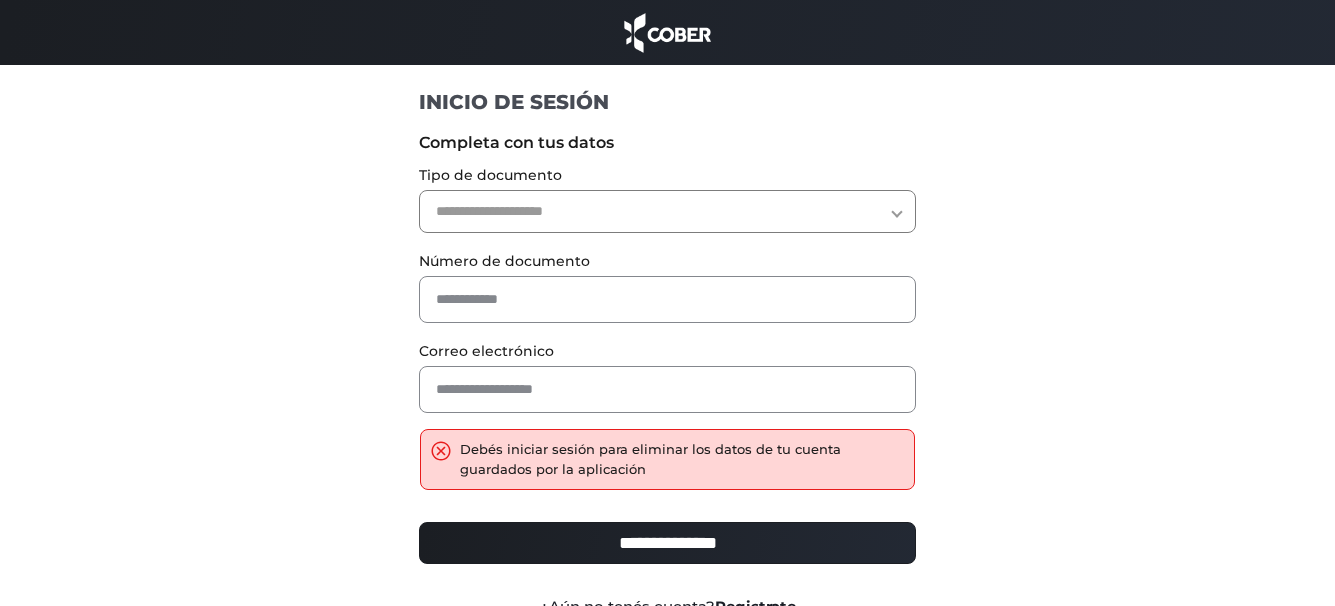 click on "**********" at bounding box center (667, 211) 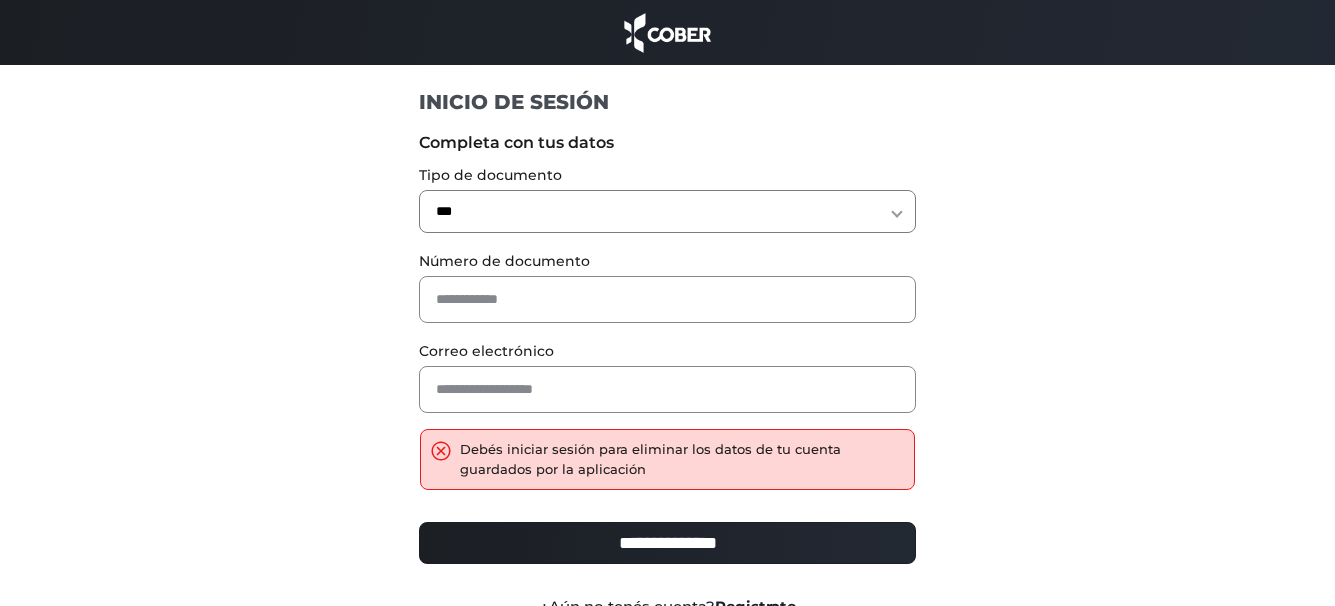 click on "**********" at bounding box center [667, 211] 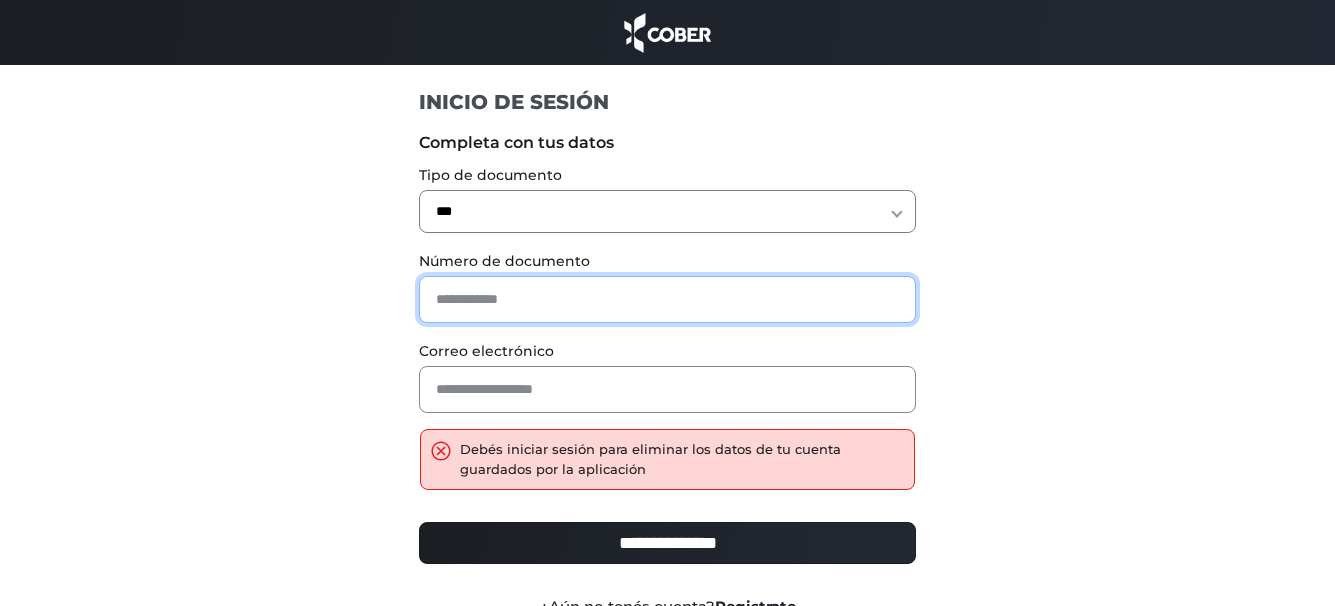 click at bounding box center [667, 299] 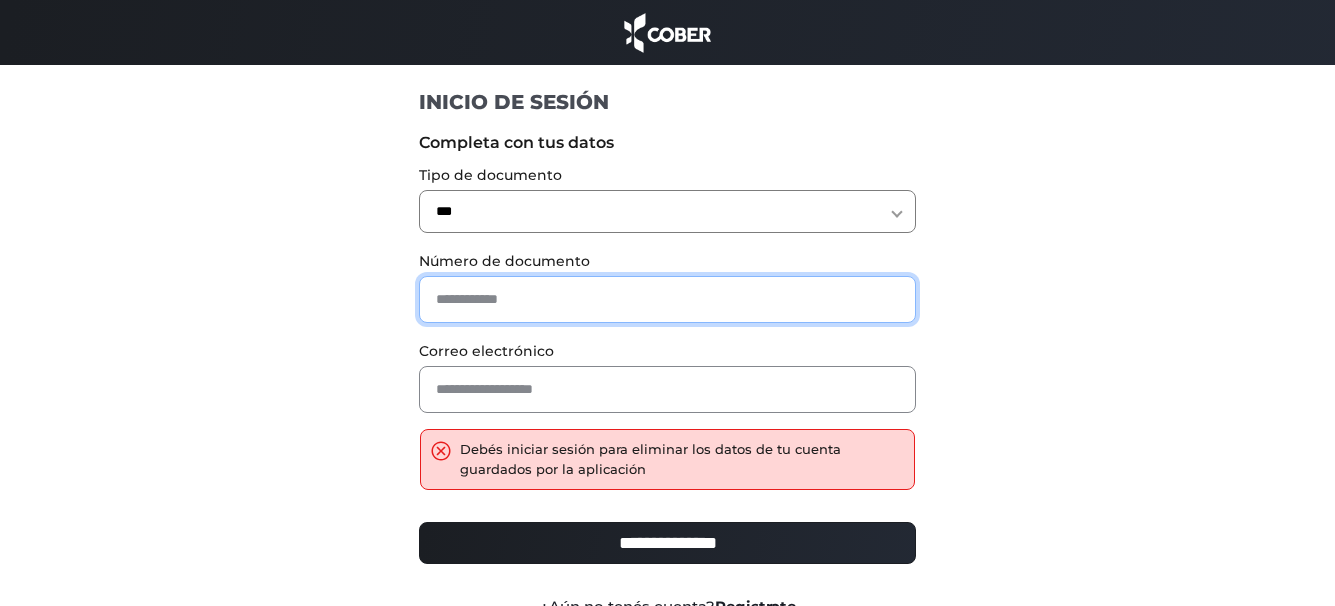 type on "*******" 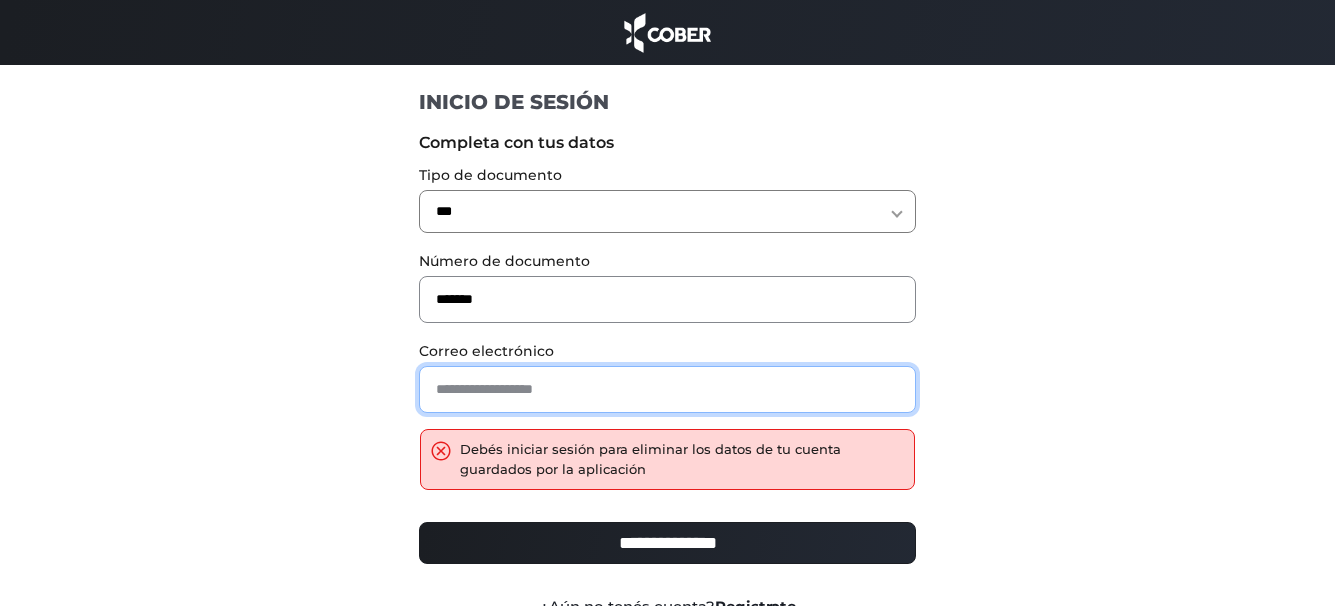 click at bounding box center (667, 389) 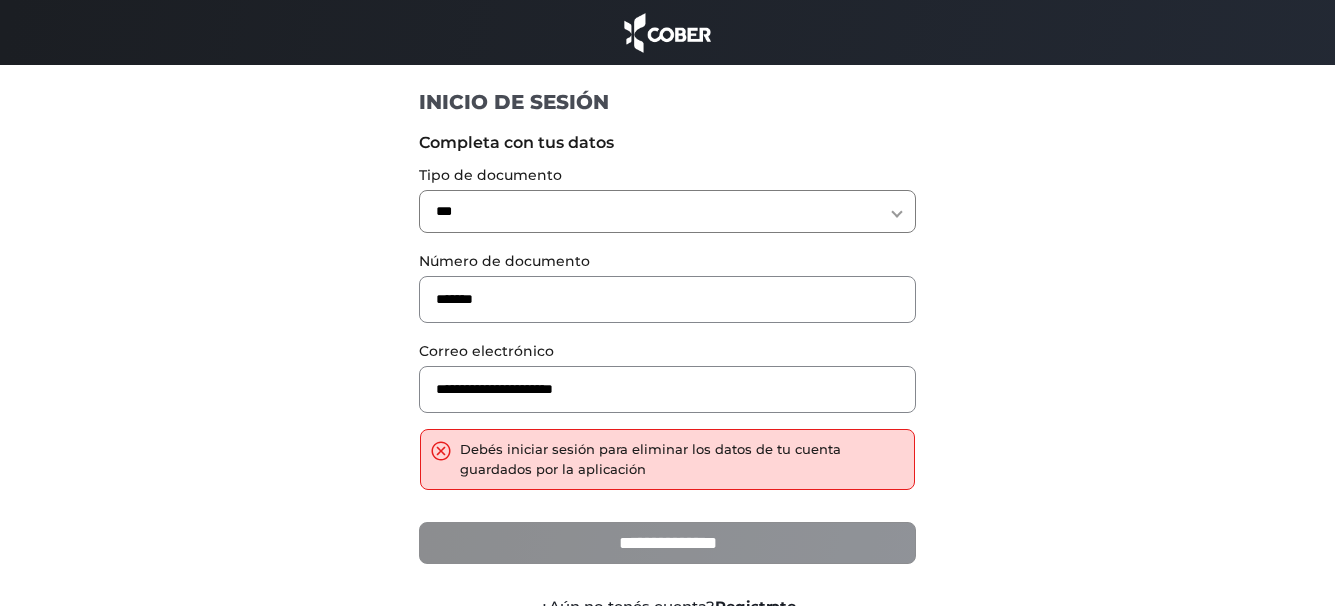 click on "**********" at bounding box center [667, 543] 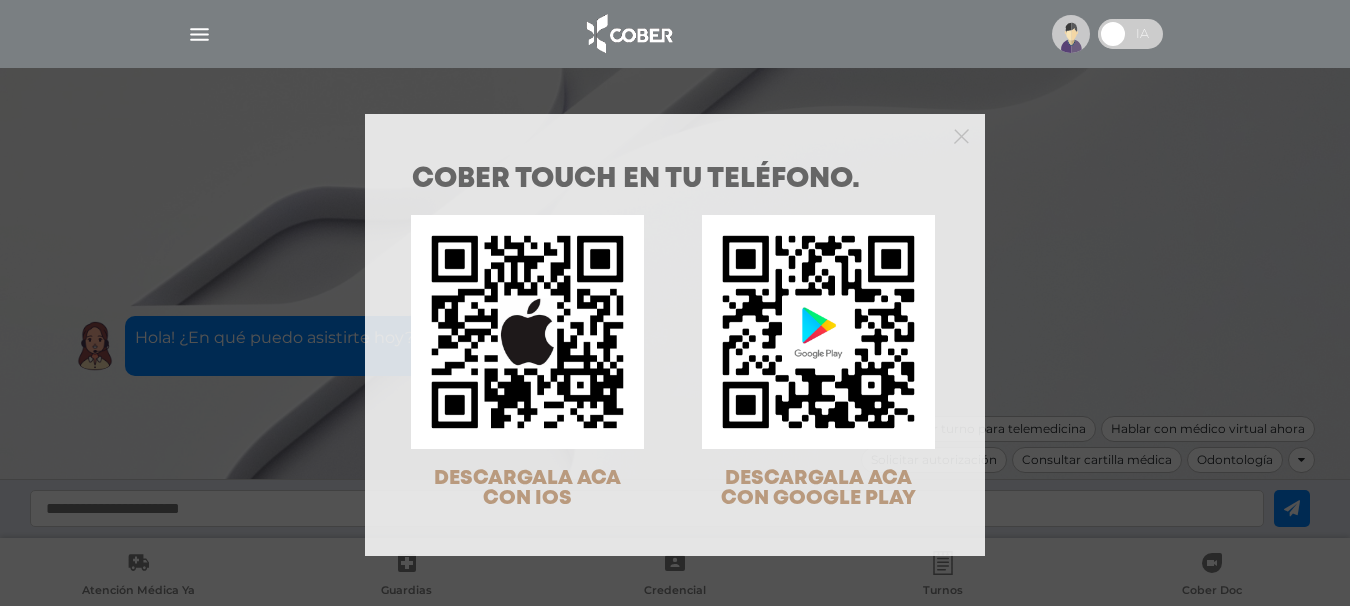 scroll, scrollTop: 0, scrollLeft: 0, axis: both 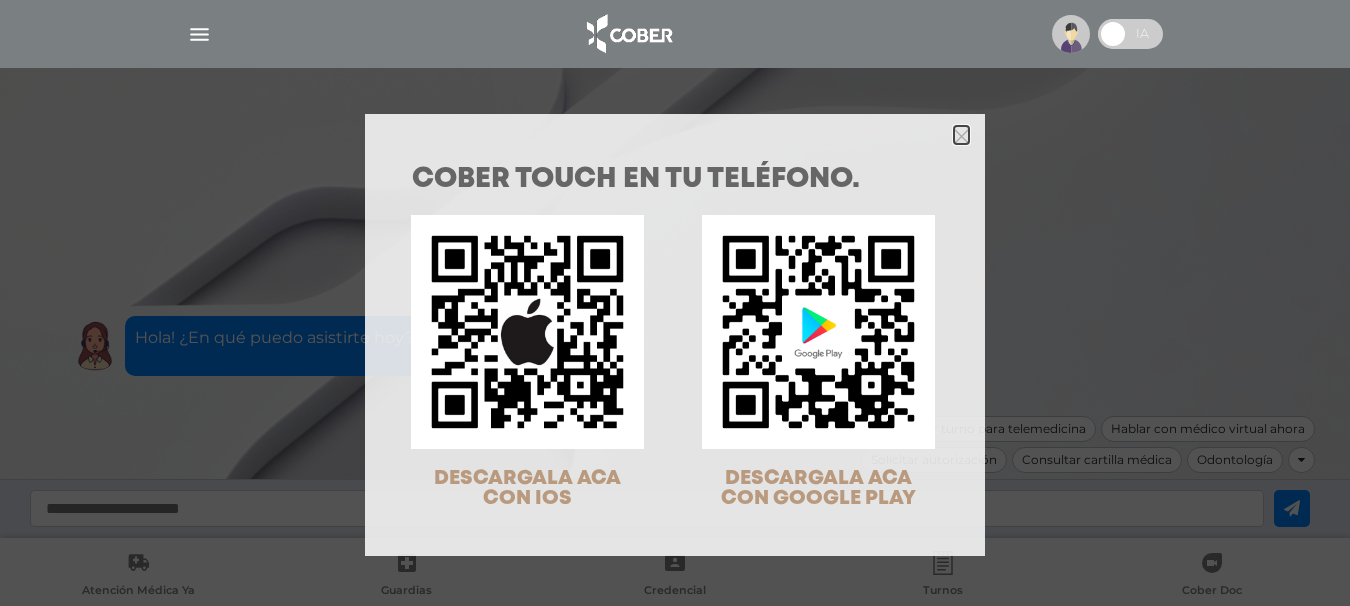 click 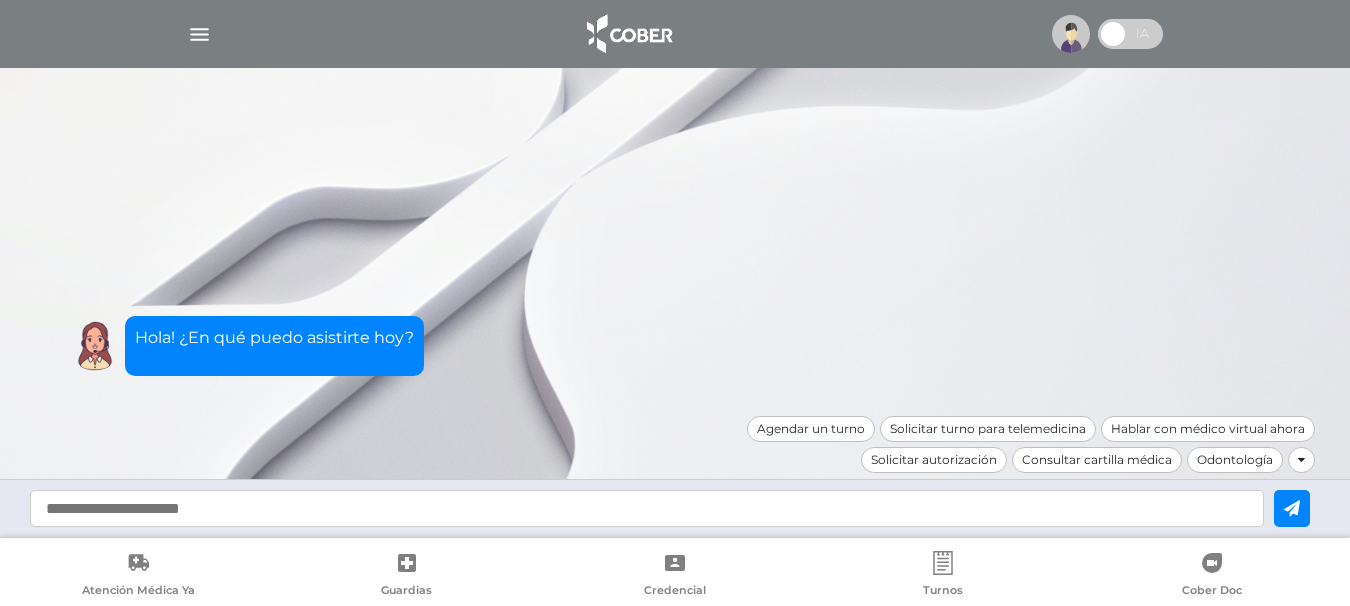 click on "Turnos" at bounding box center (943, 576) 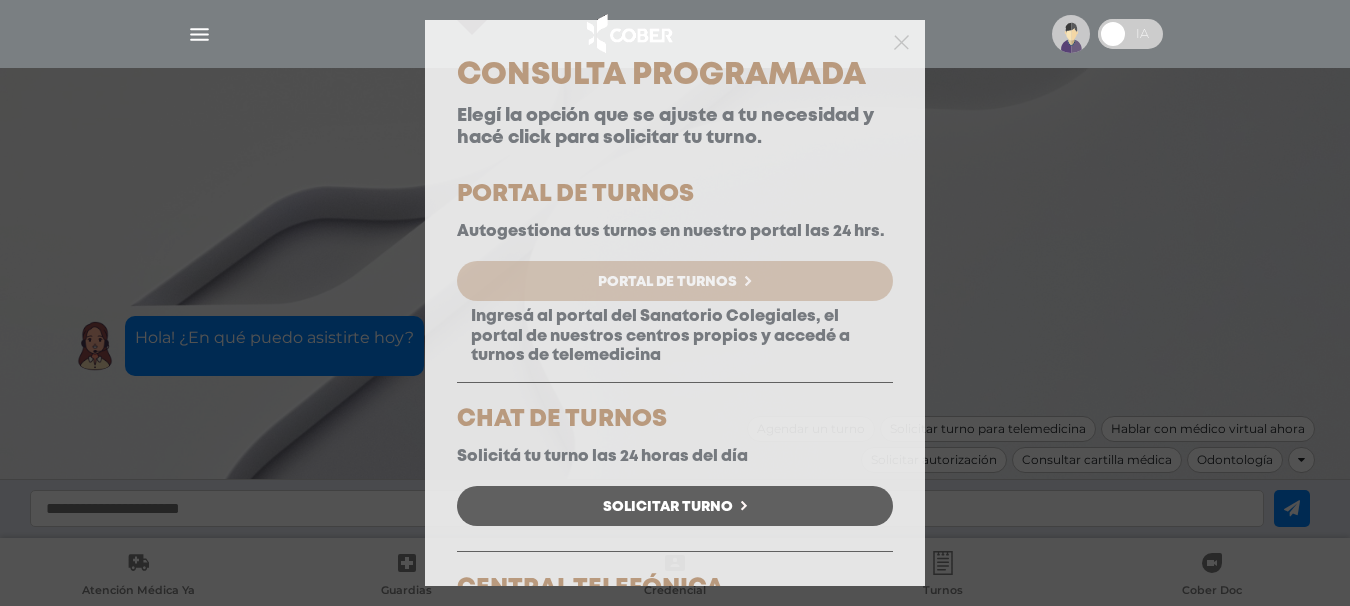 click on "Portal de Turnos" at bounding box center [675, 281] 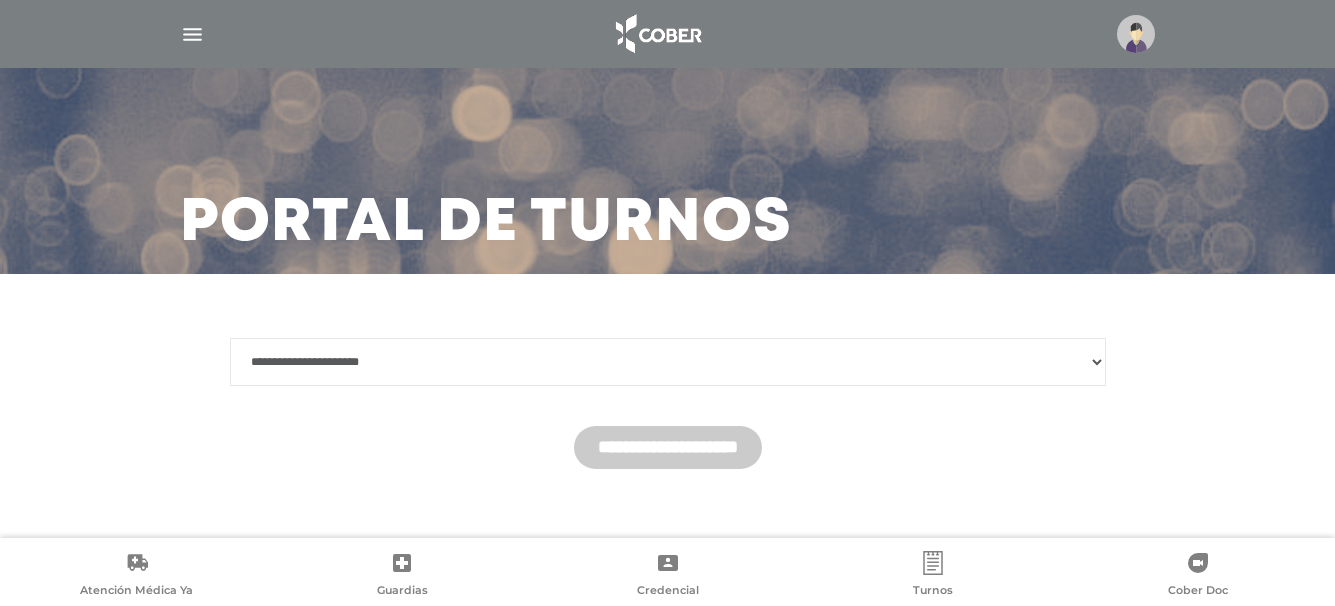 scroll, scrollTop: 53, scrollLeft: 0, axis: vertical 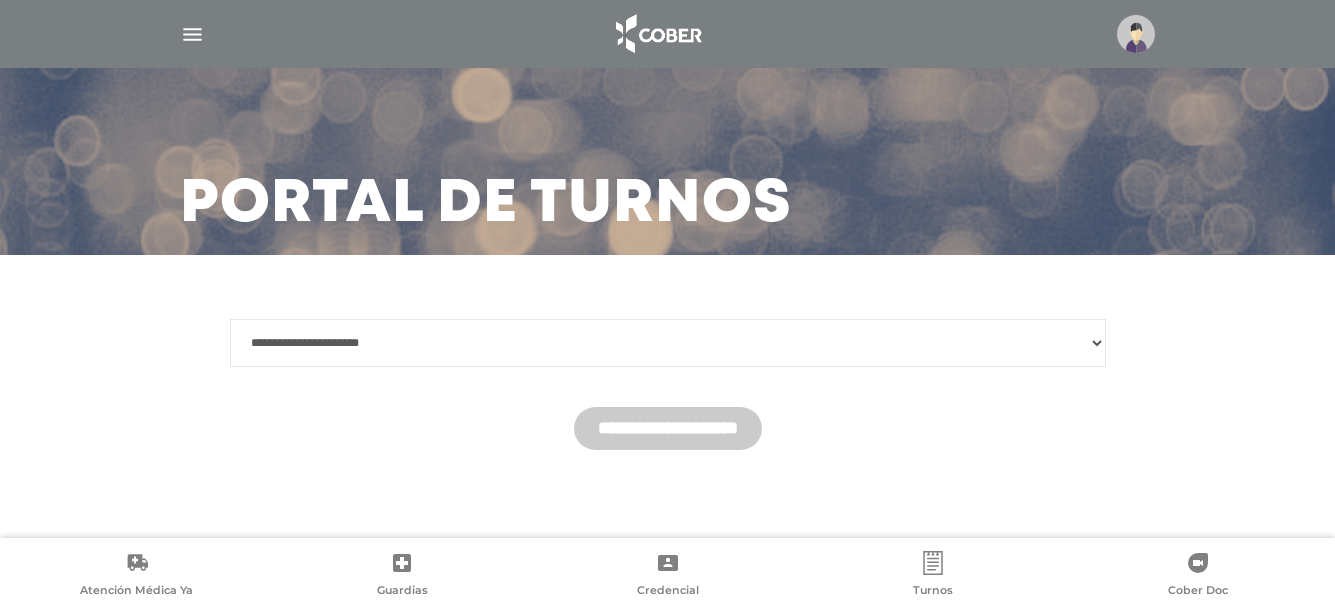 click on "**********" at bounding box center (668, 343) 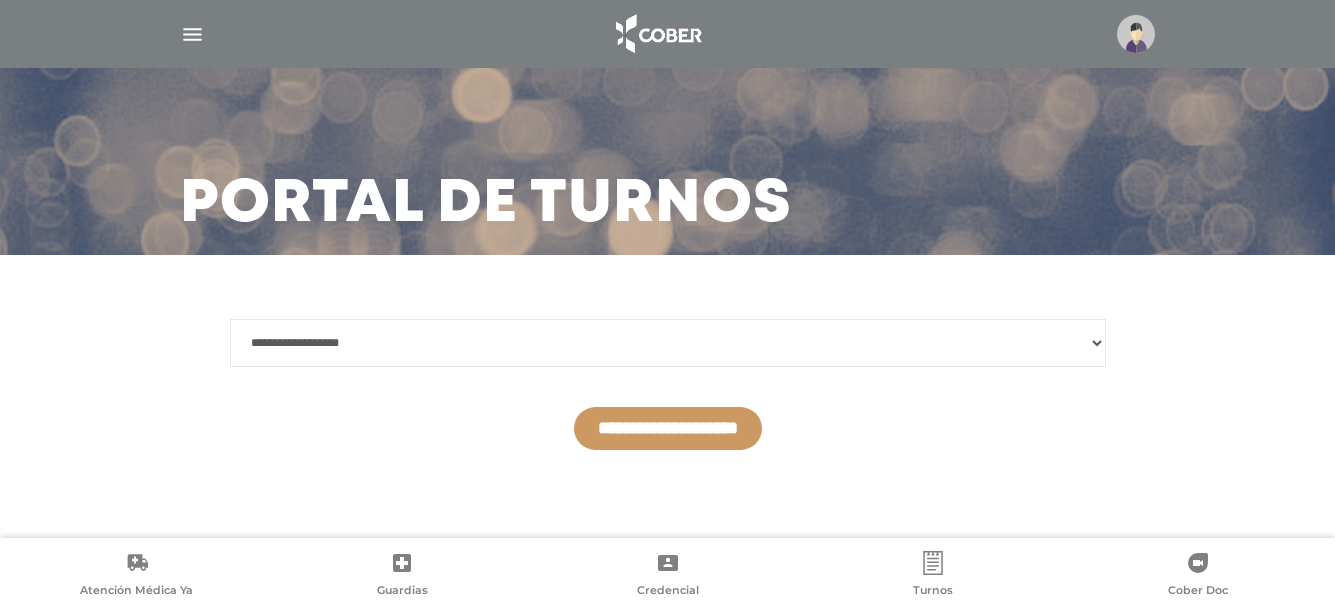 click on "**********" at bounding box center [668, 428] 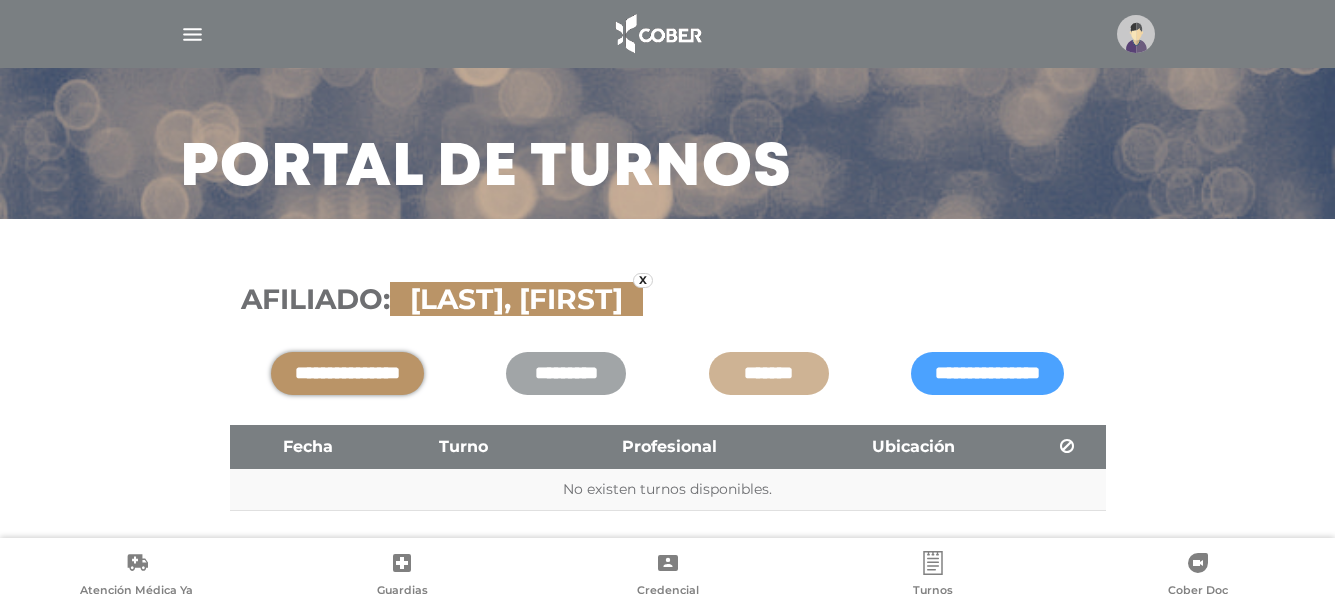 scroll, scrollTop: 150, scrollLeft: 0, axis: vertical 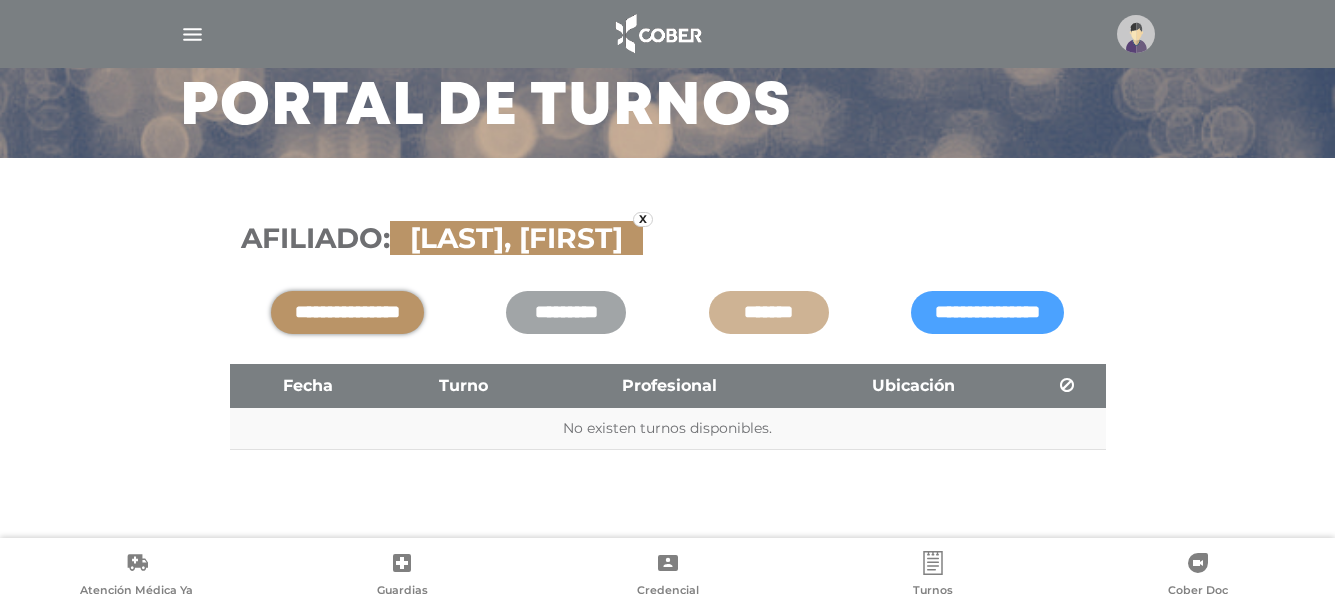 click on "**********" at bounding box center (347, 312) 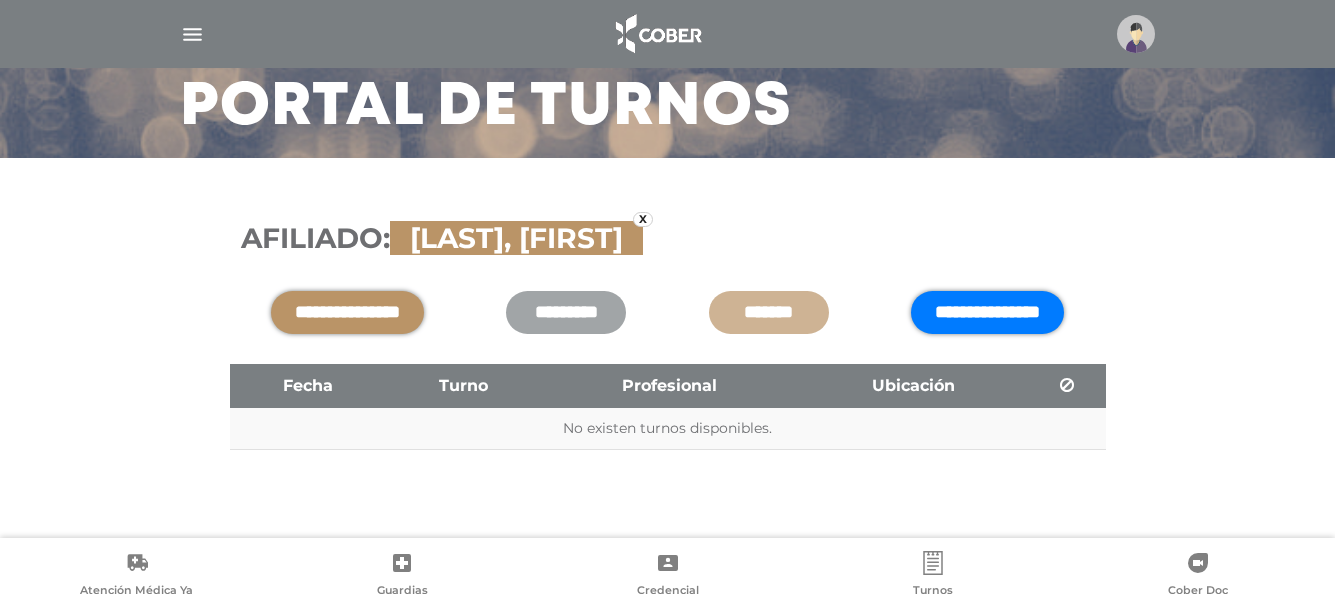 click on "**********" at bounding box center [987, 312] 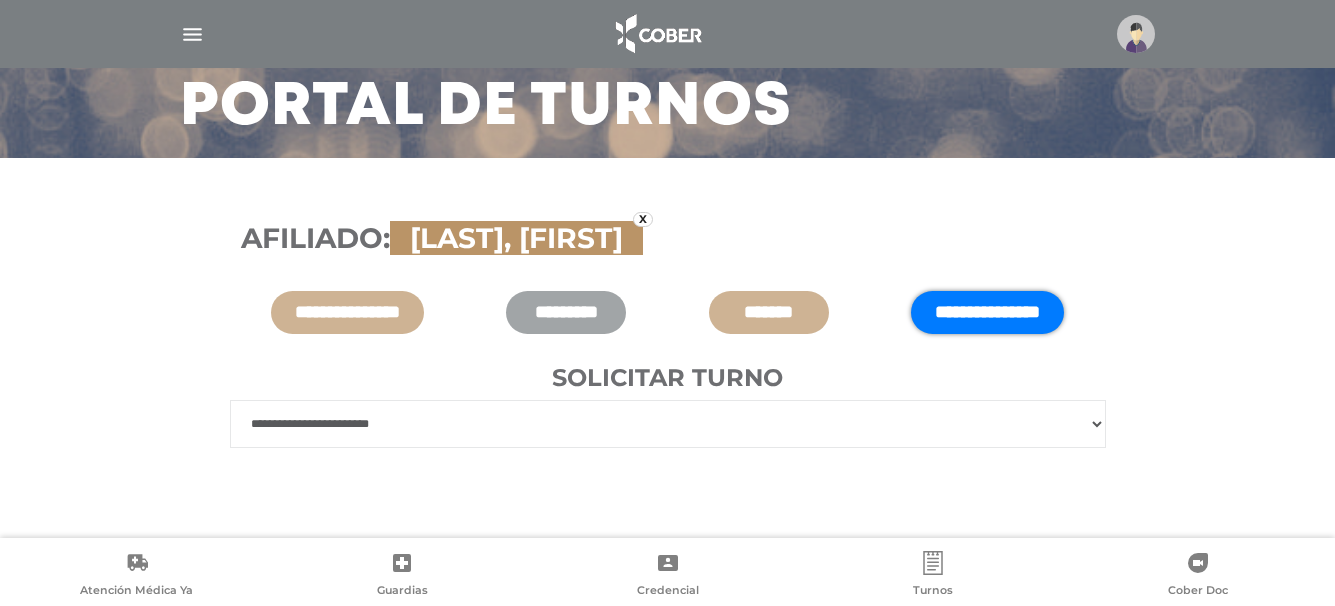 click on "**********" at bounding box center (668, 424) 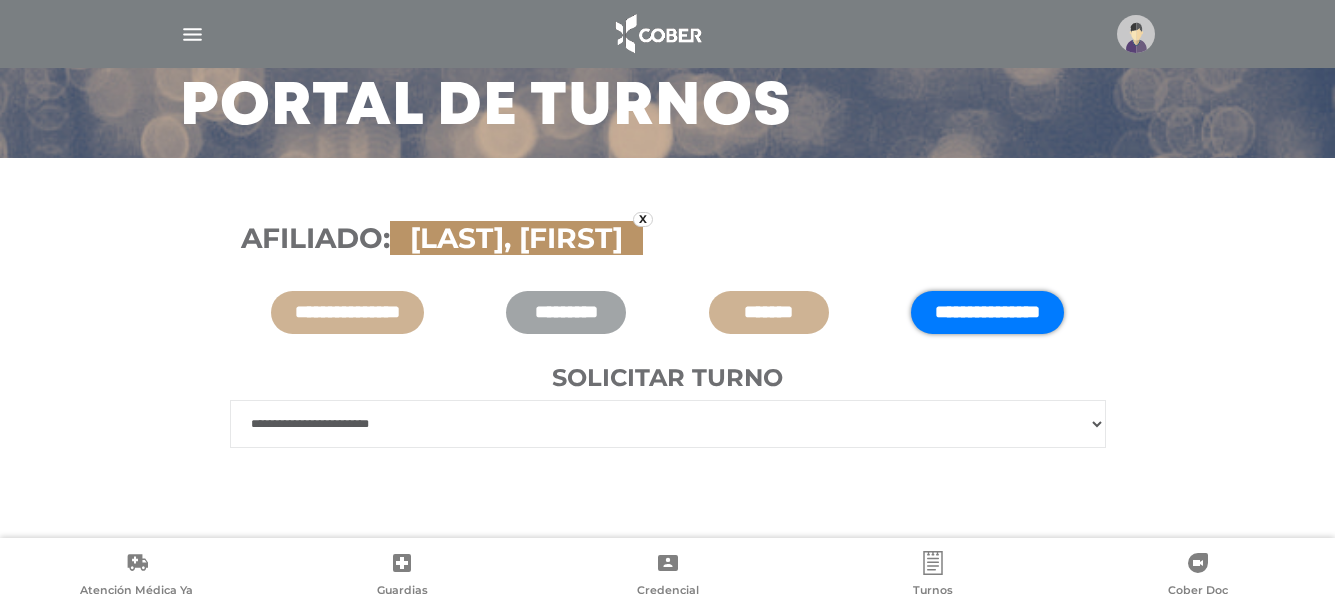 select on "***" 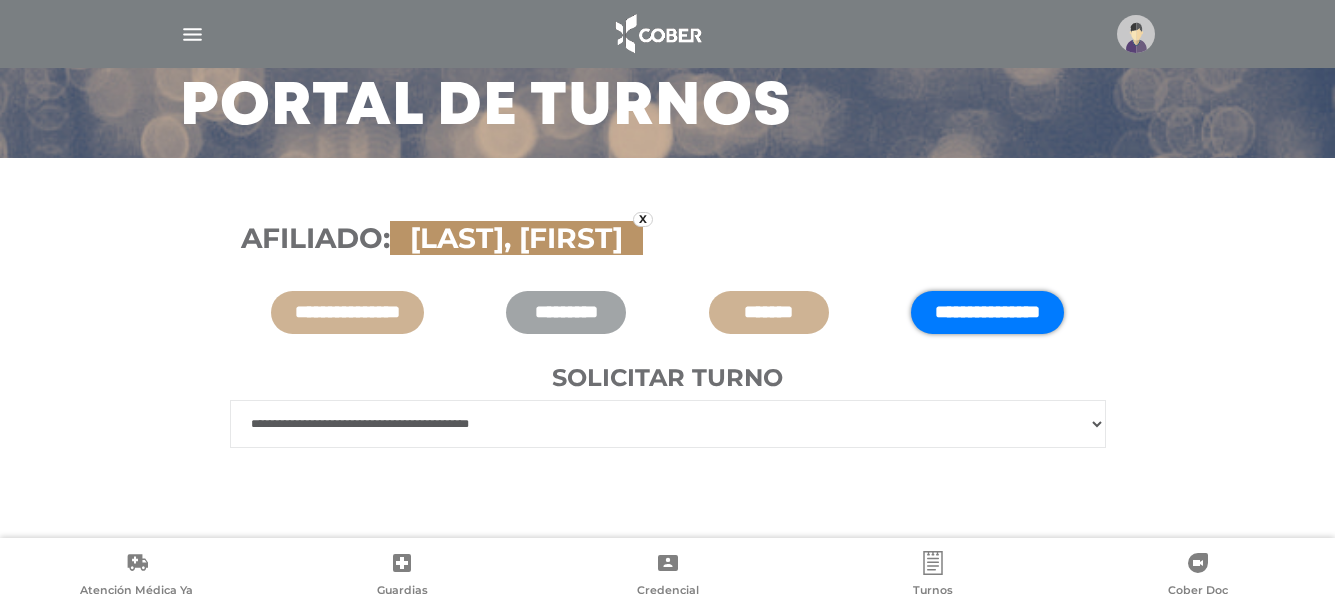 click on "**********" at bounding box center [668, 424] 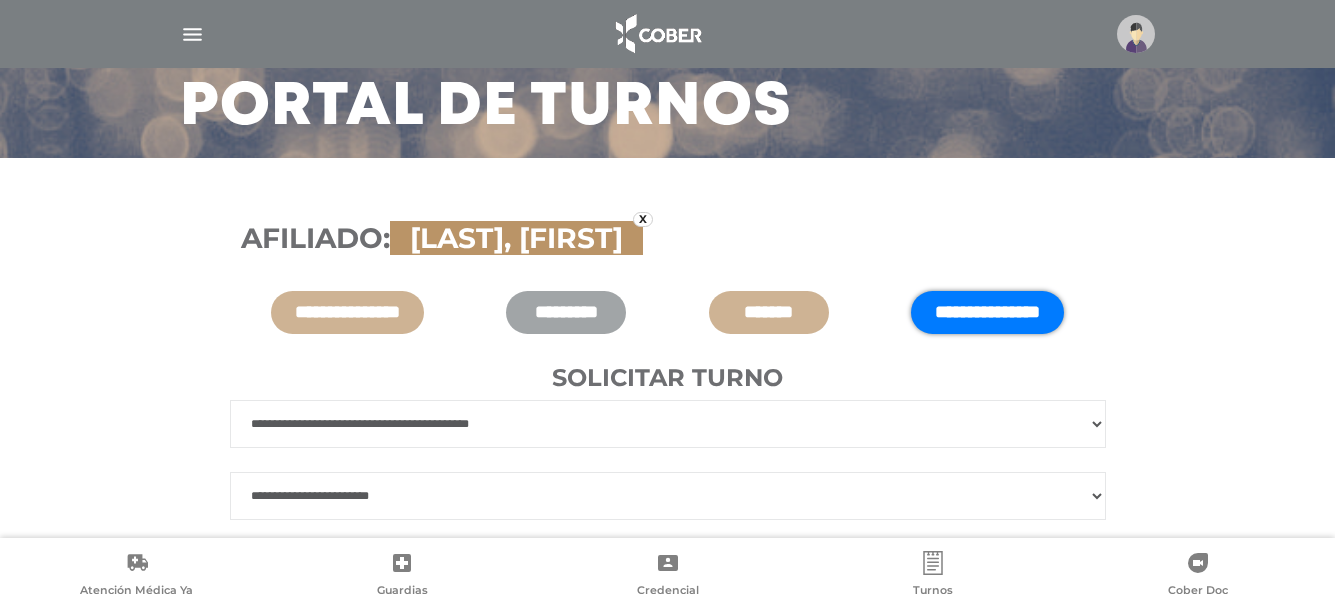 scroll, scrollTop: 220, scrollLeft: 0, axis: vertical 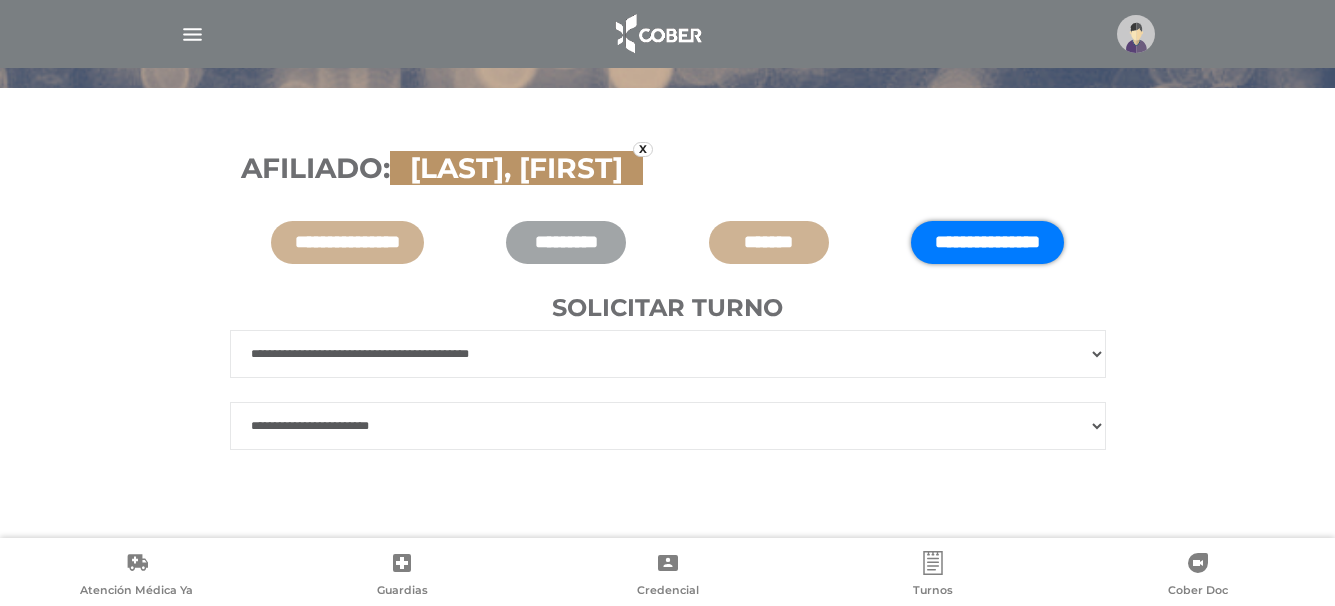 click on "**********" at bounding box center [668, 426] 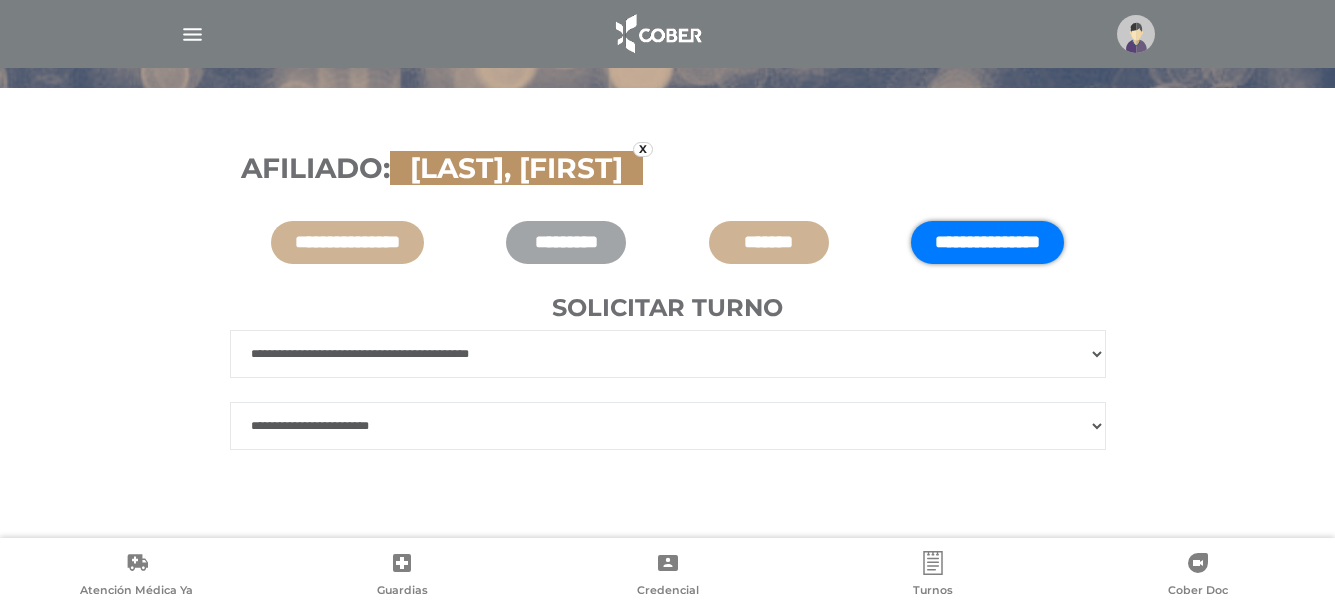 select on "***" 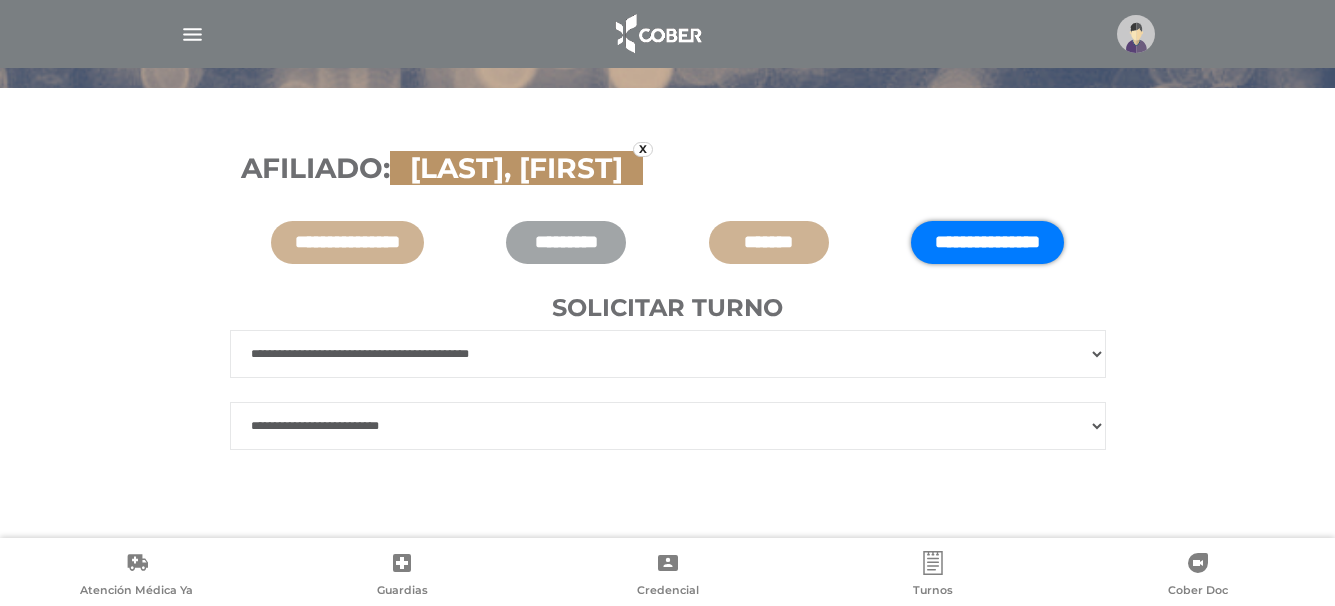 click on "**********" at bounding box center [668, 426] 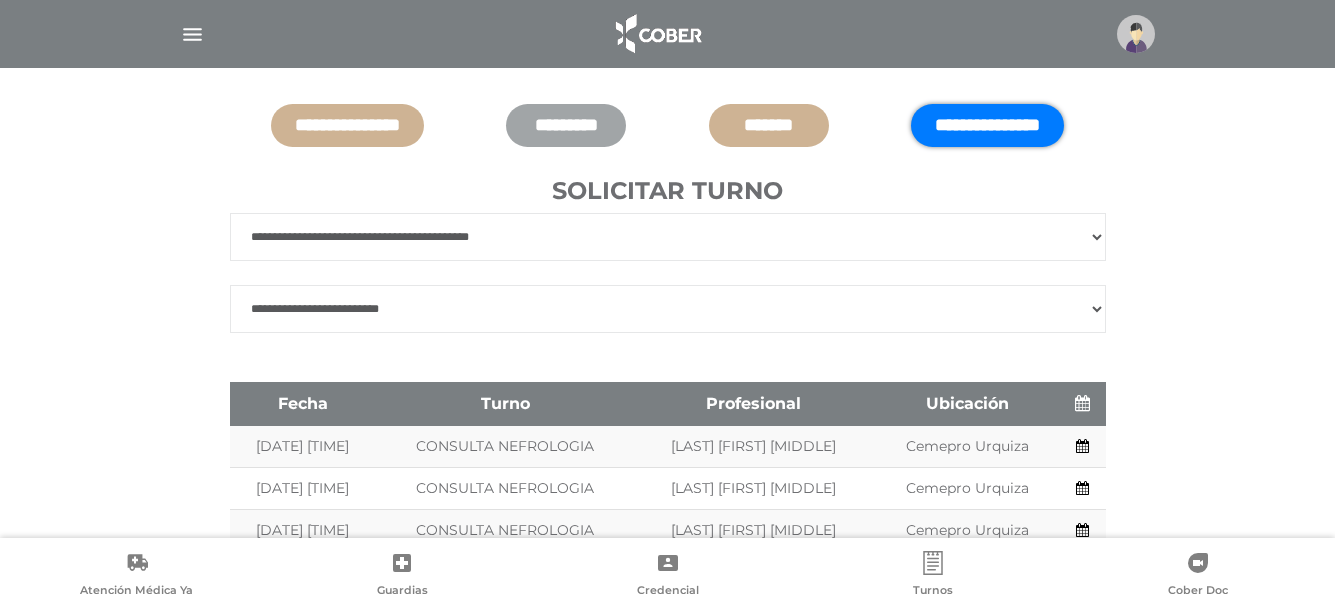 scroll, scrollTop: 320, scrollLeft: 0, axis: vertical 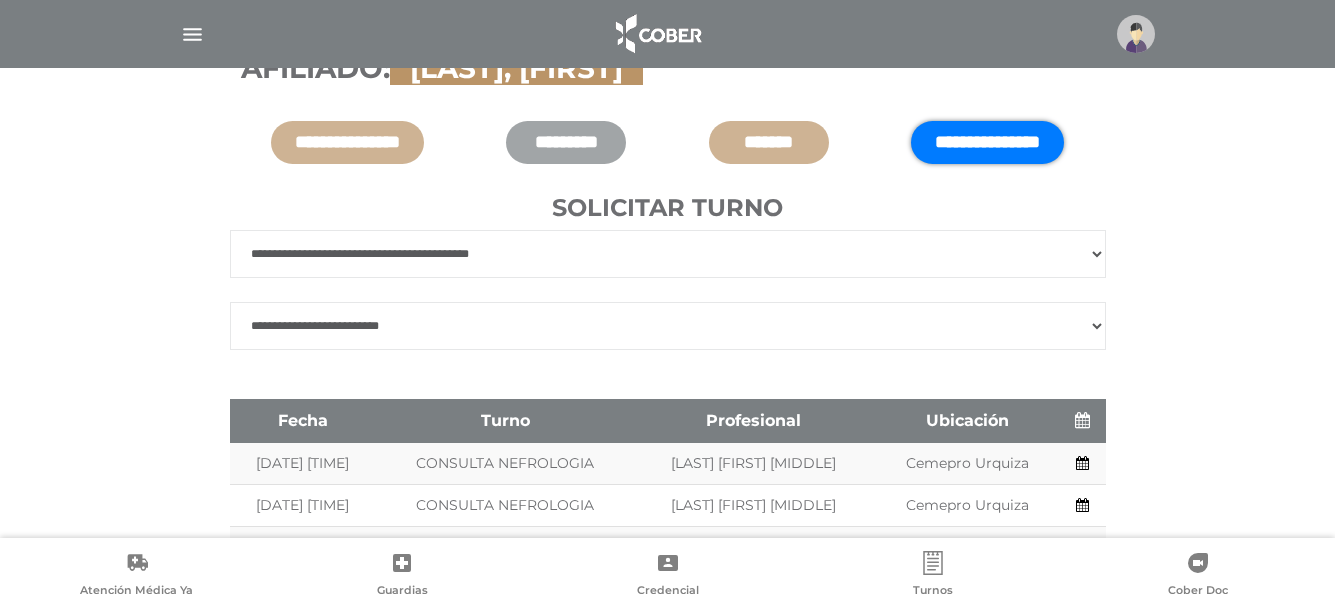 click on "**********" at bounding box center (668, 254) 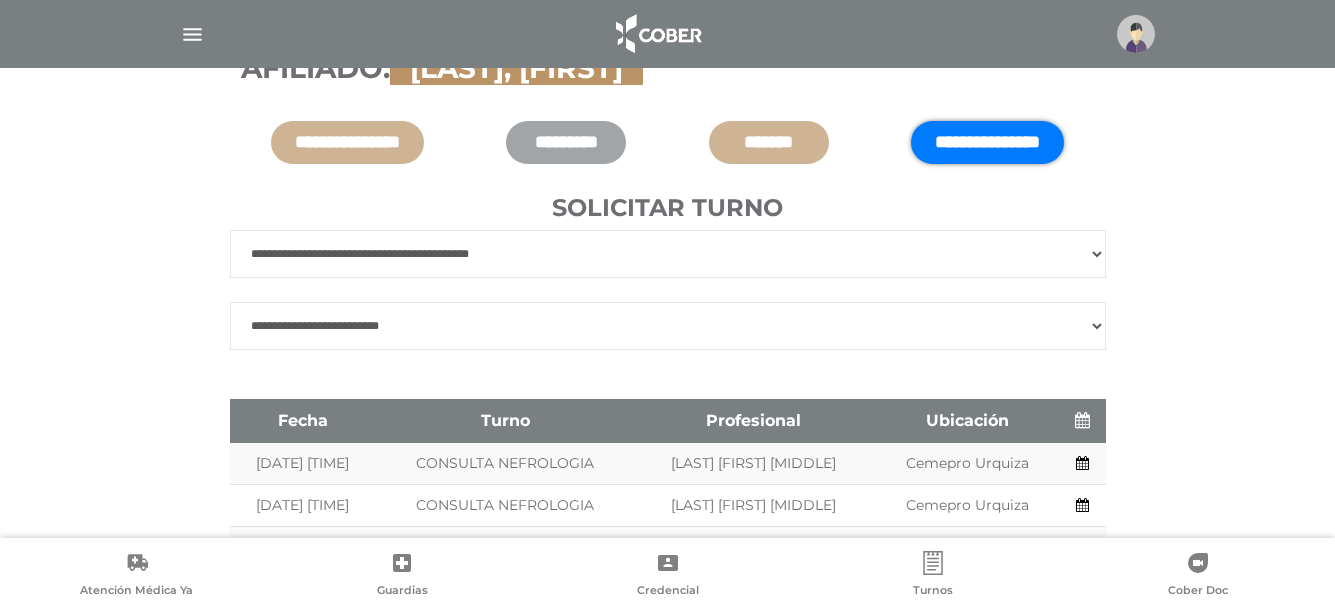 select on "****" 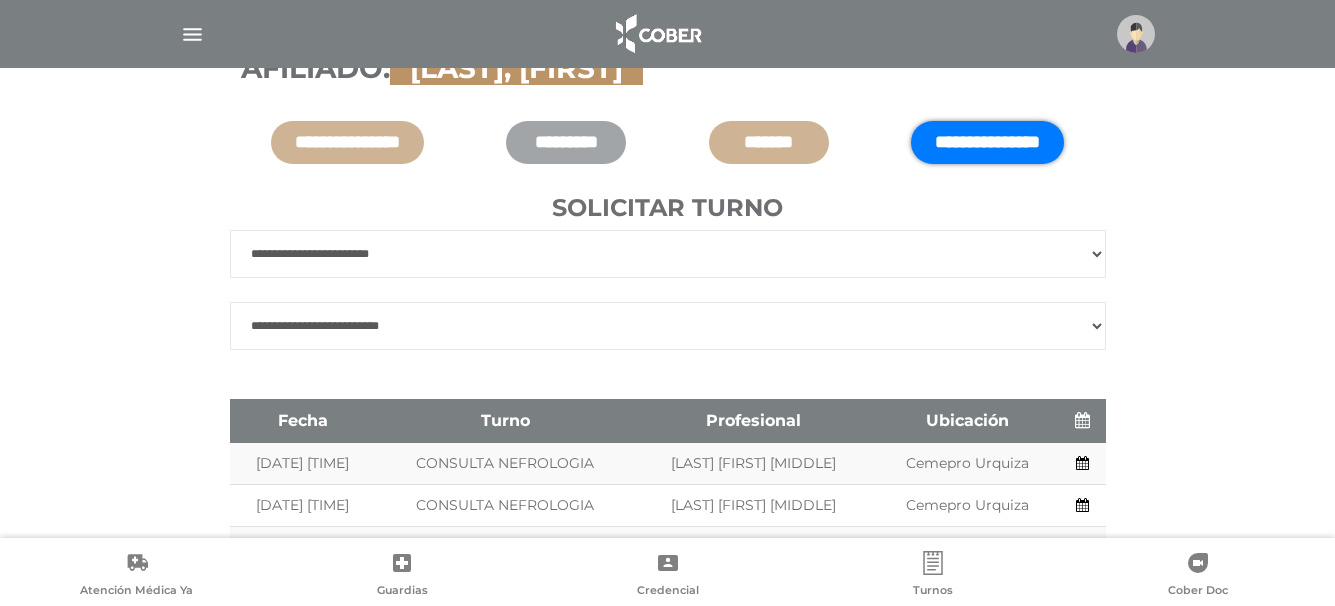 click on "**********" at bounding box center (668, 254) 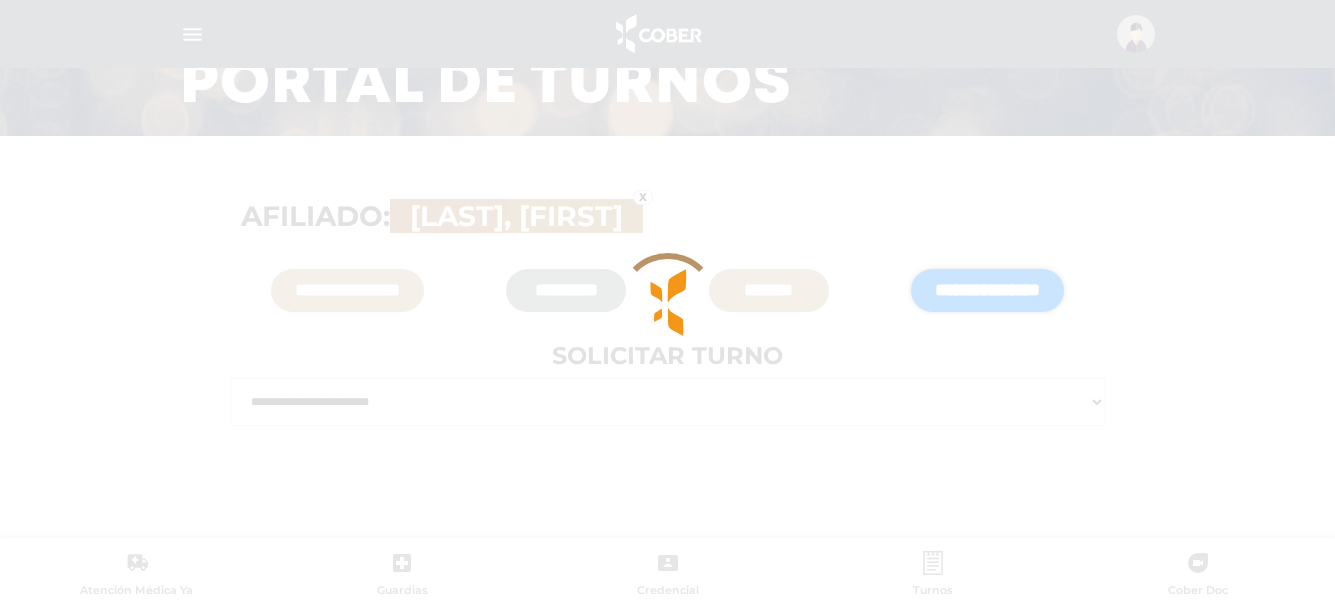 scroll, scrollTop: 220, scrollLeft: 0, axis: vertical 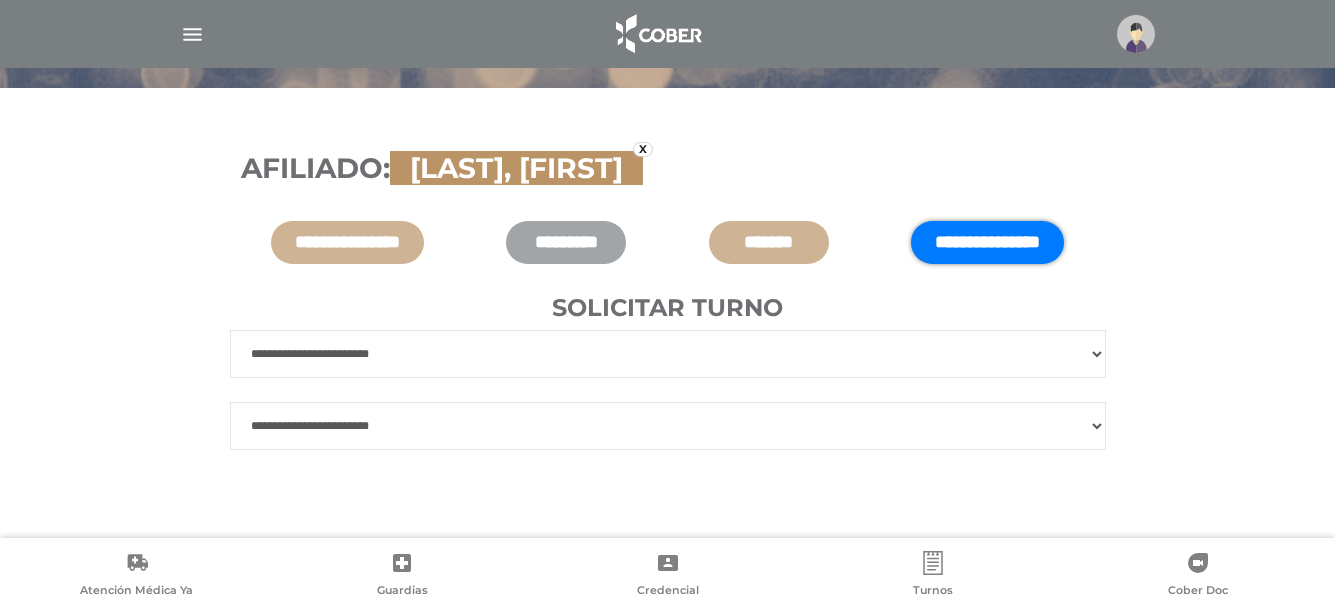 click on "**********" at bounding box center (668, 426) 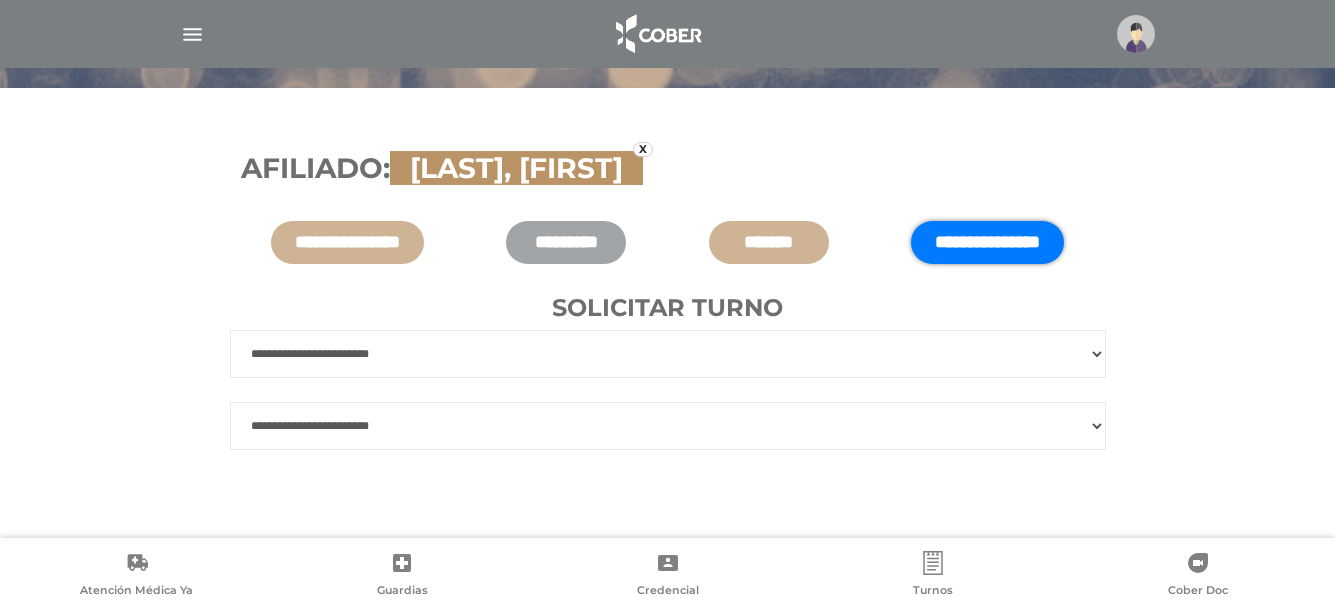 select on "******" 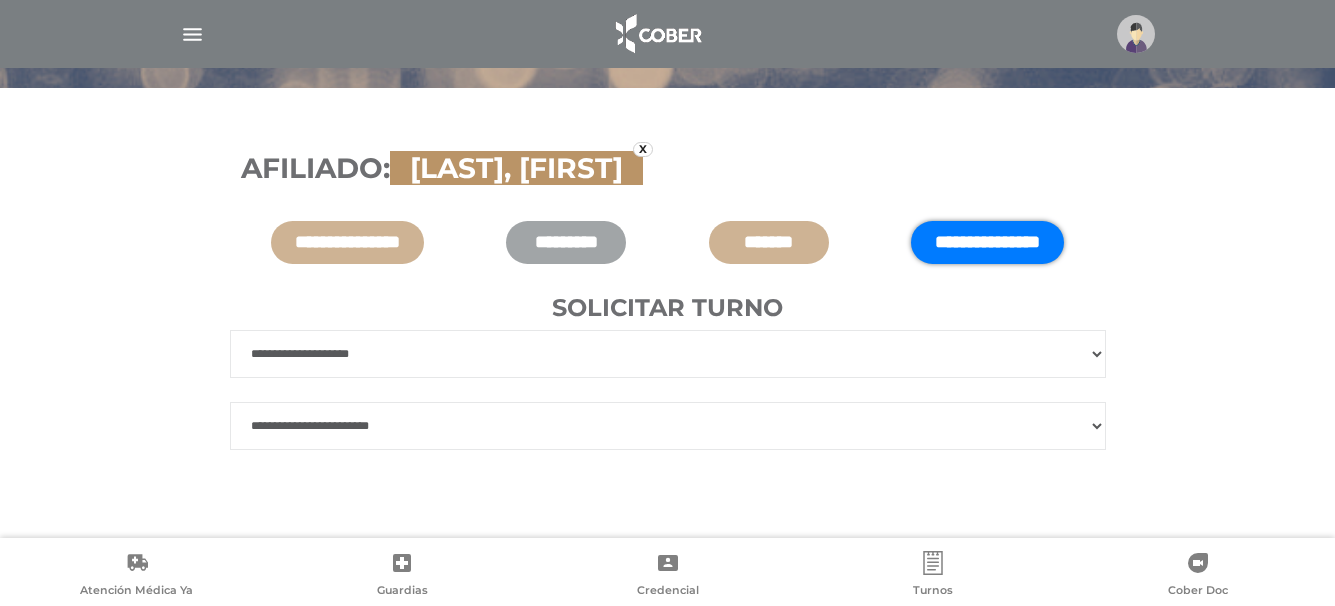 click on "**********" at bounding box center [668, 354] 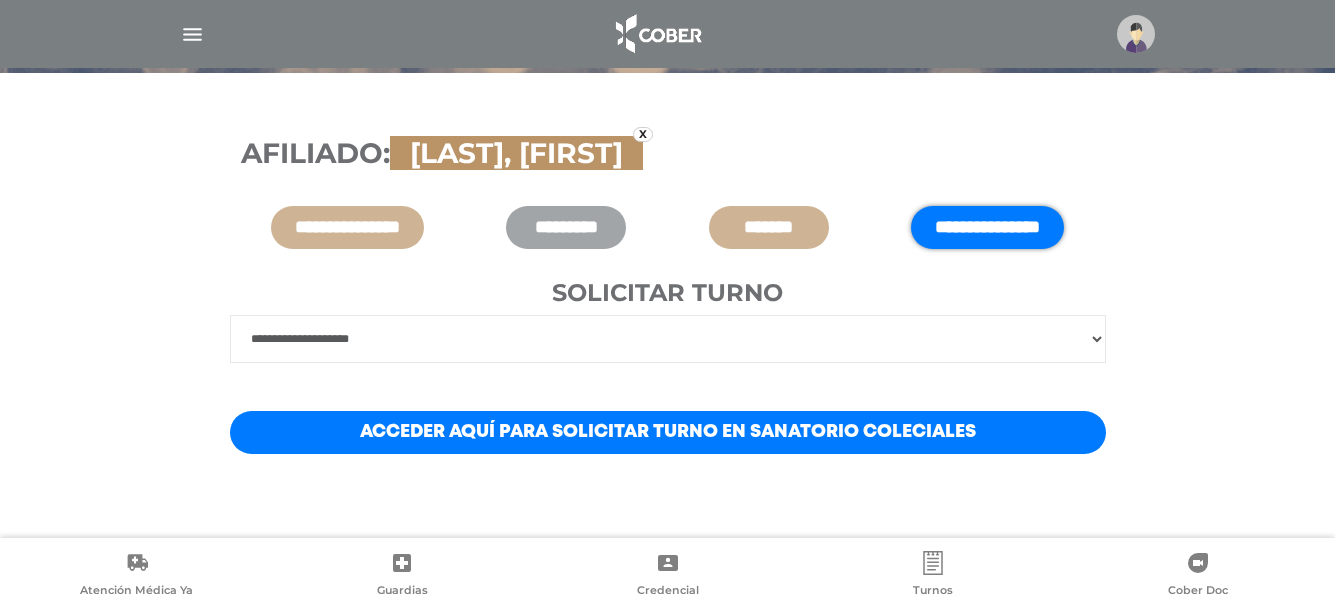 scroll, scrollTop: 239, scrollLeft: 0, axis: vertical 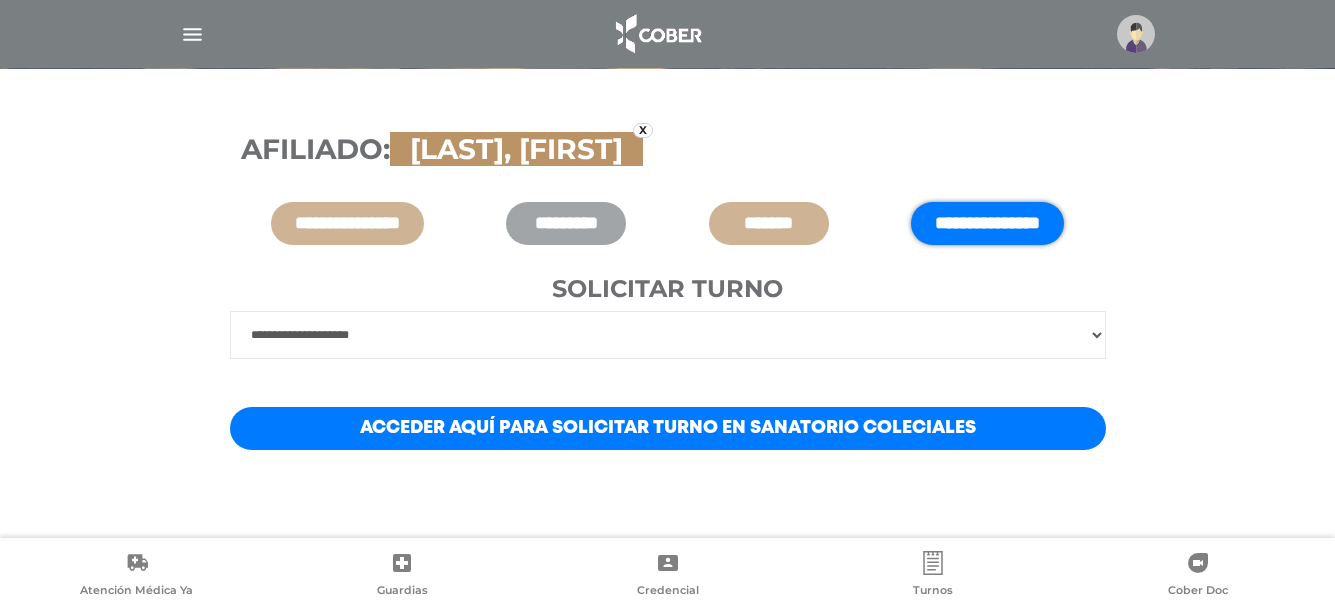 click on "Acceder aquí para solicitar turno en Sanatorio Coleciales" at bounding box center (668, 428) 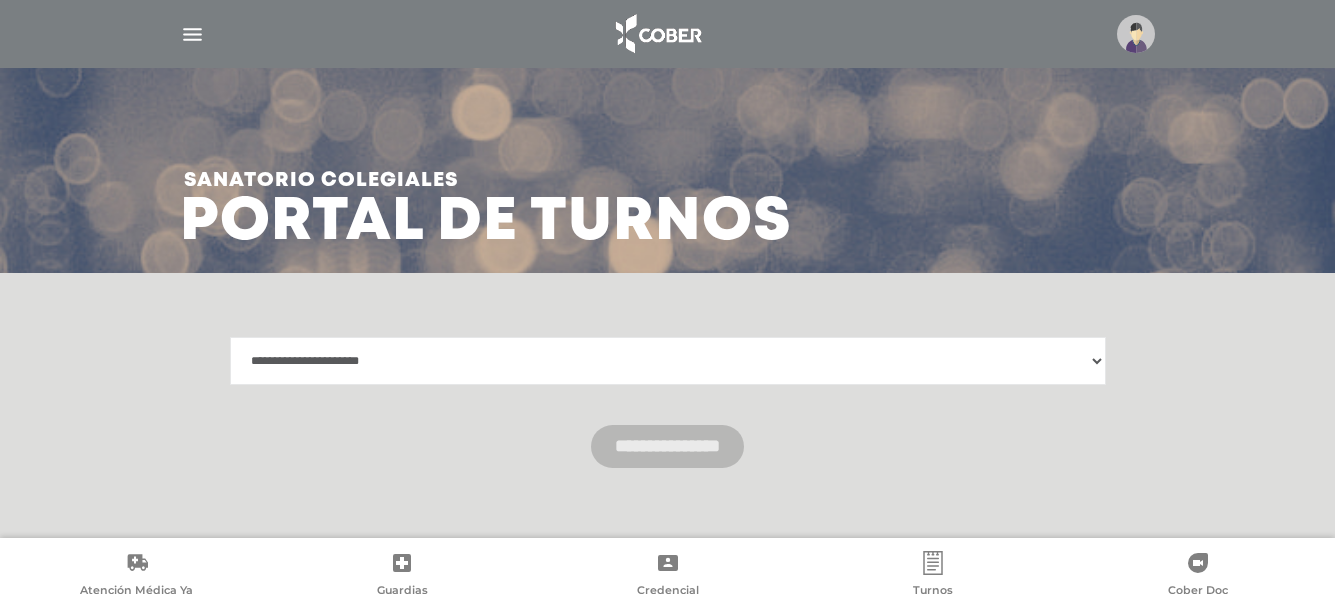 scroll, scrollTop: 53, scrollLeft: 0, axis: vertical 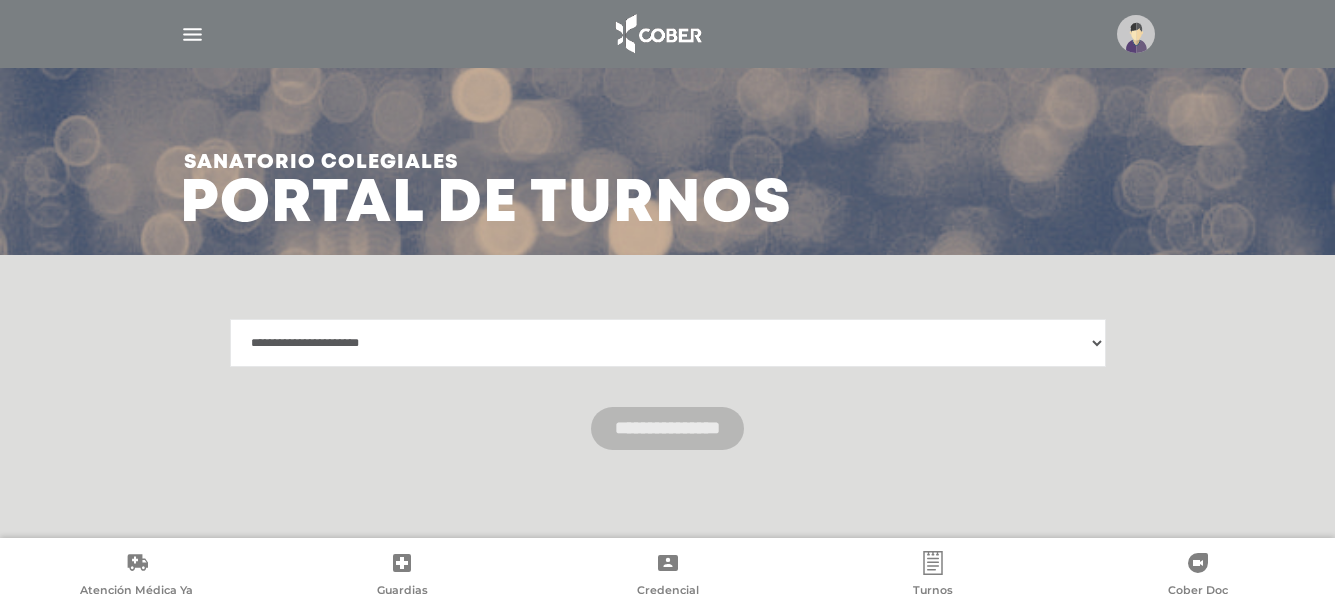 click on "**********" at bounding box center [668, 343] 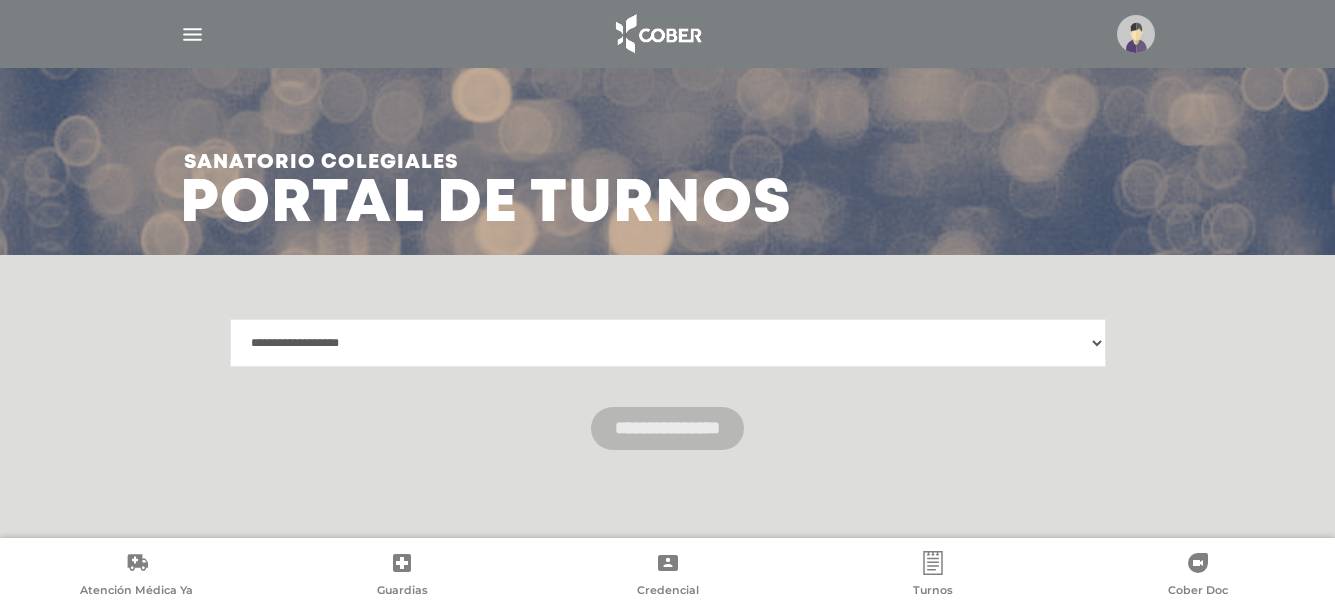 click on "**********" at bounding box center [668, 343] 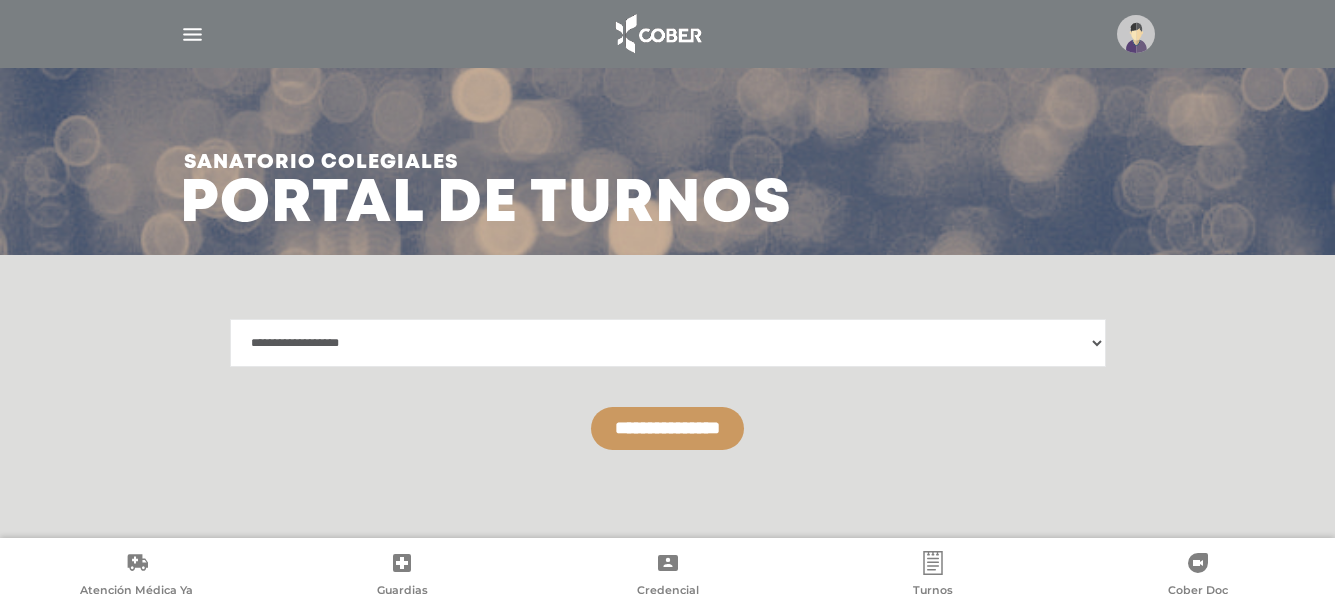 click on "**********" at bounding box center (667, 428) 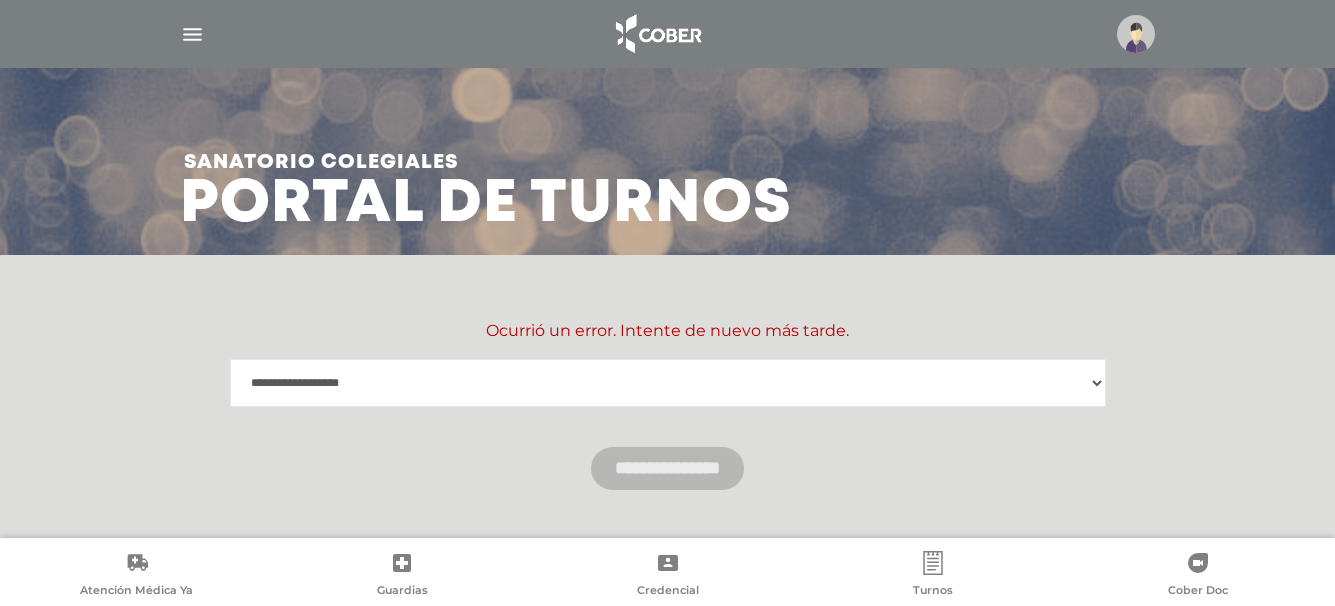 scroll, scrollTop: 0, scrollLeft: 0, axis: both 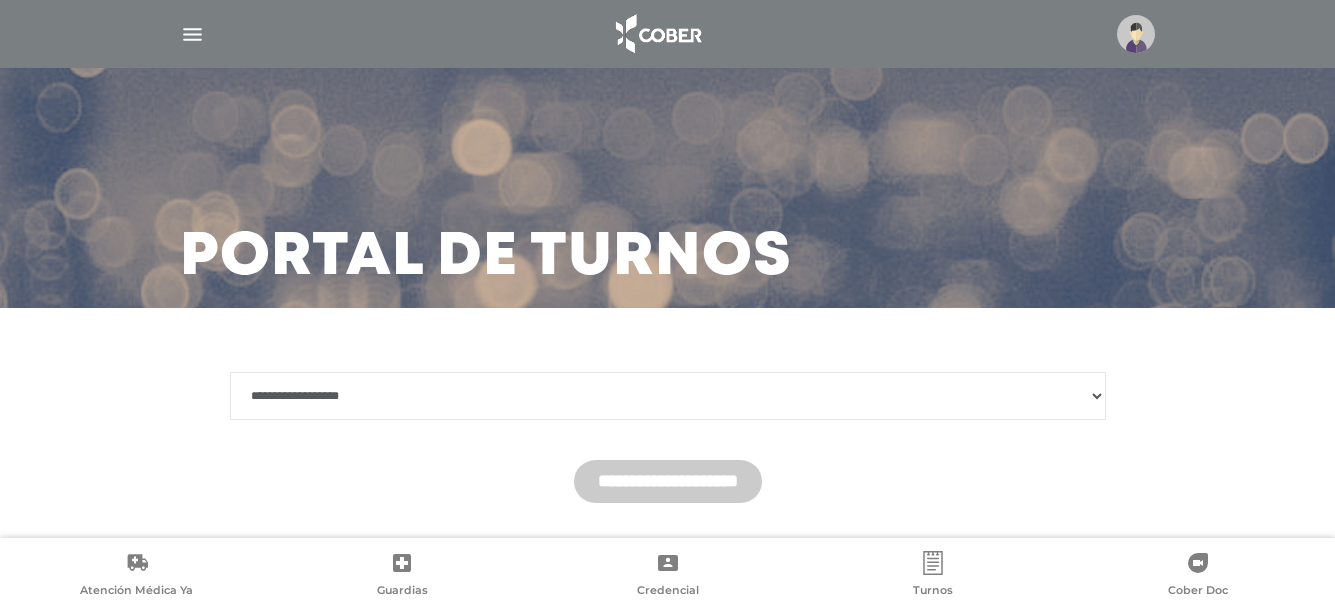 select on "*******" 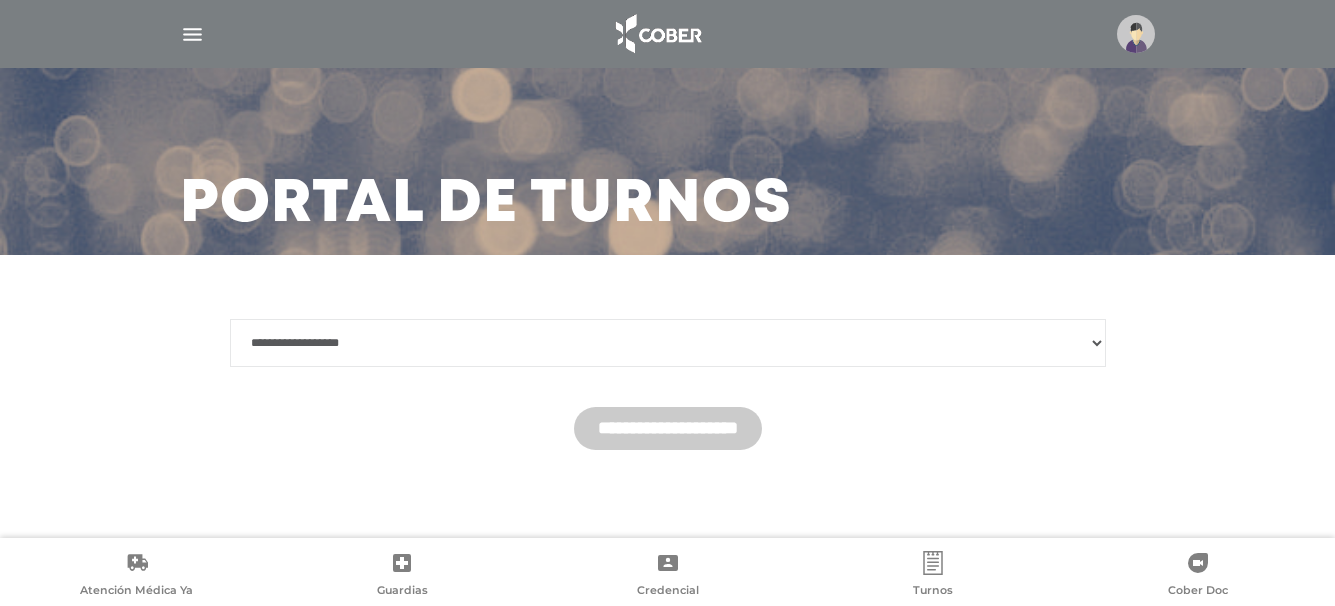 scroll, scrollTop: 0, scrollLeft: 0, axis: both 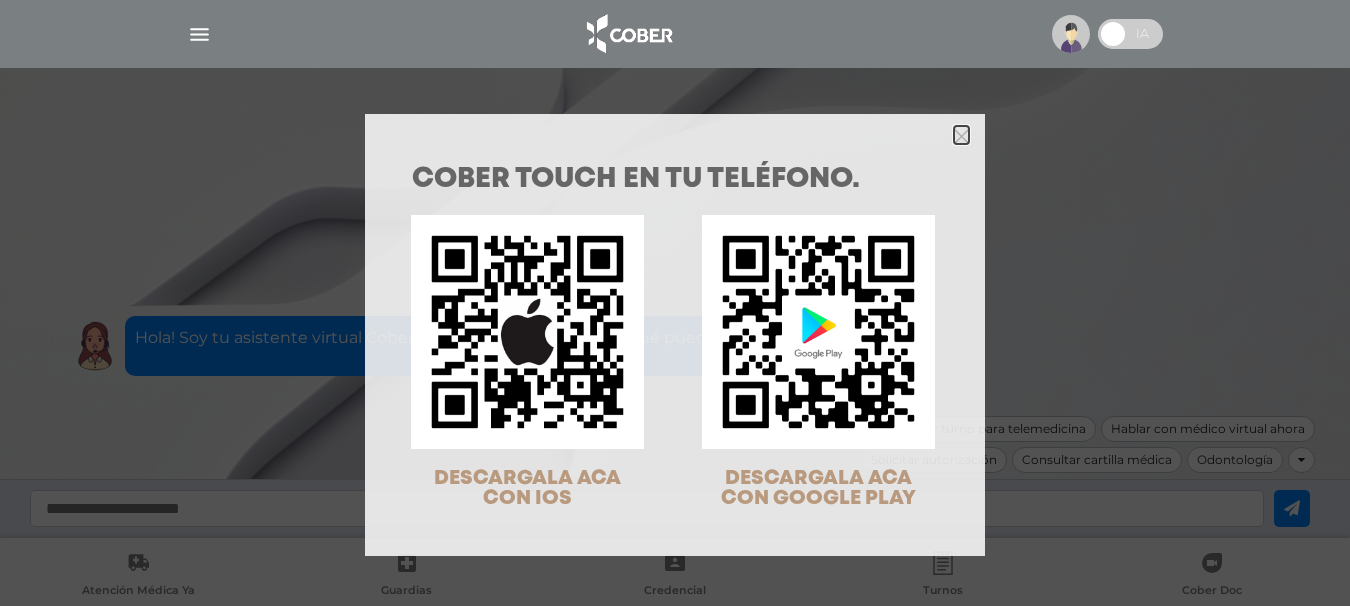 click 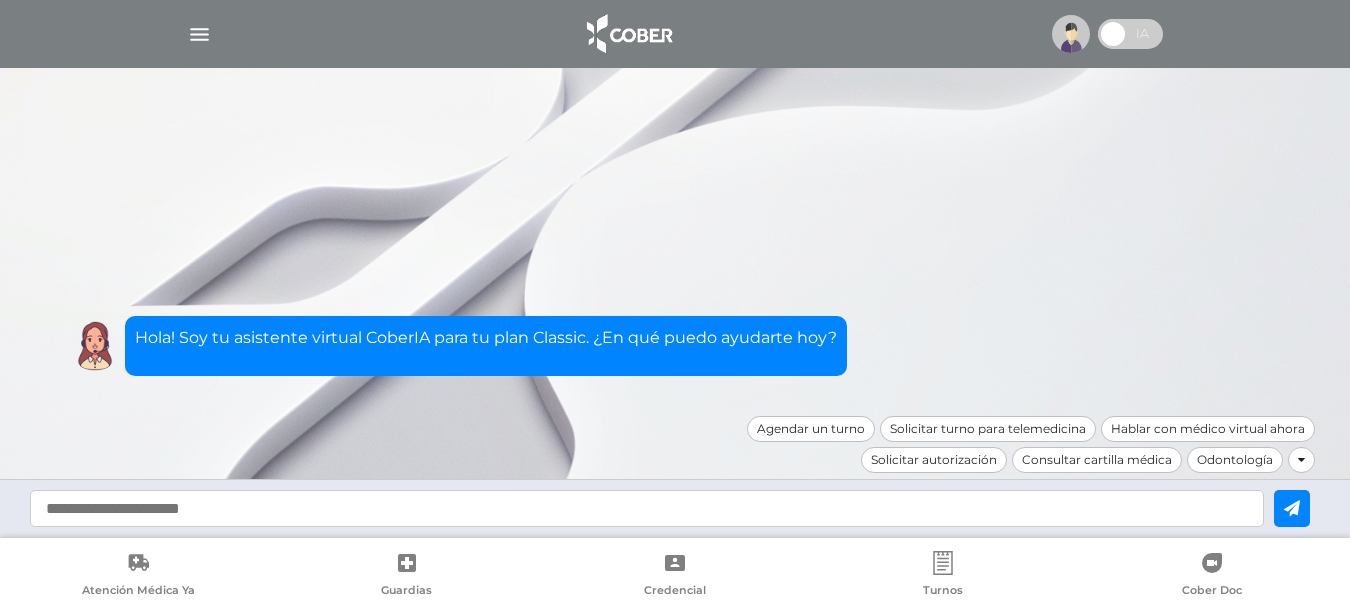 click 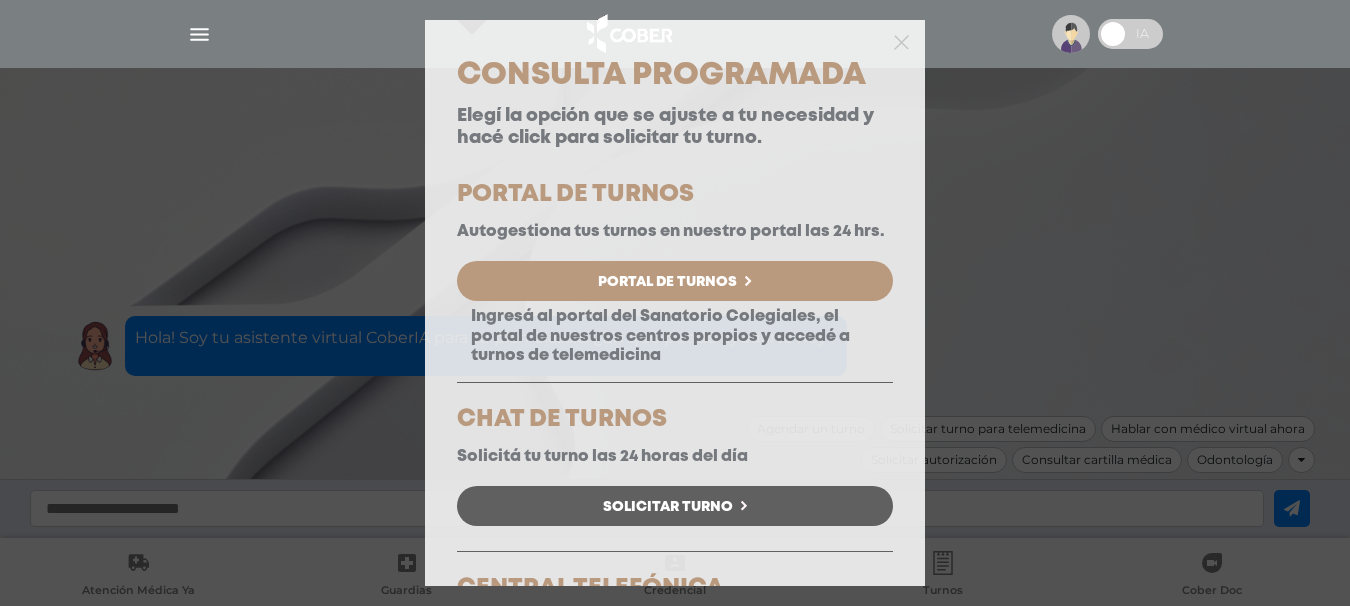 click on "Portal de Turnos" at bounding box center (667, 282) 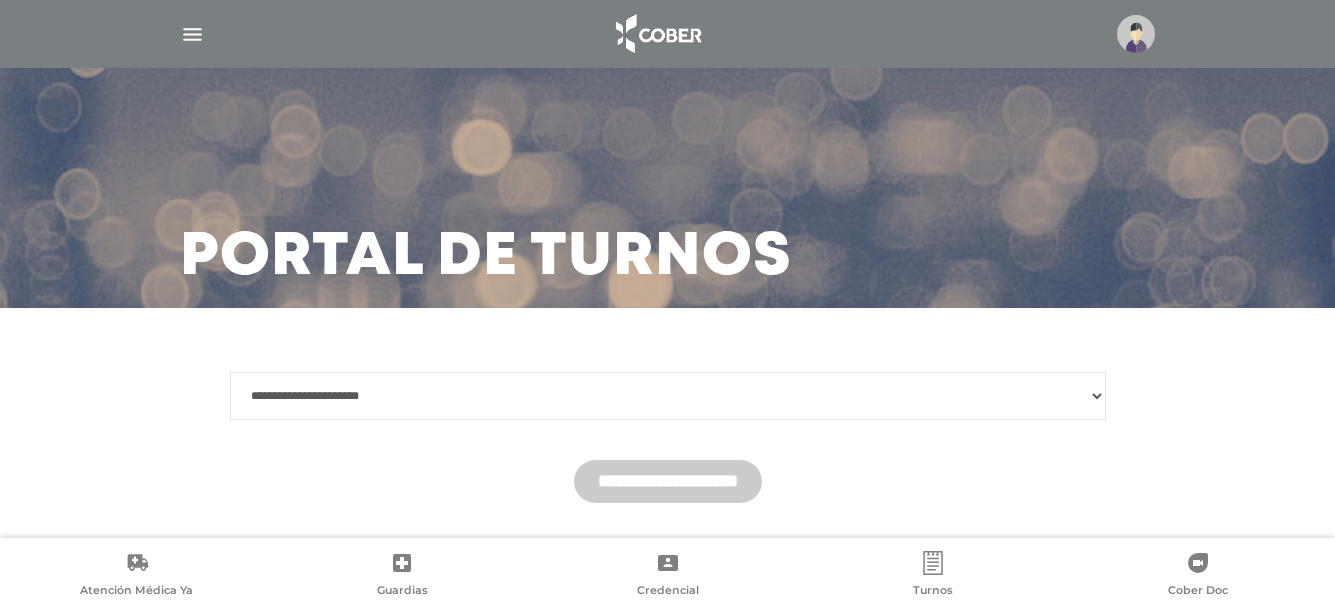 scroll, scrollTop: 0, scrollLeft: 0, axis: both 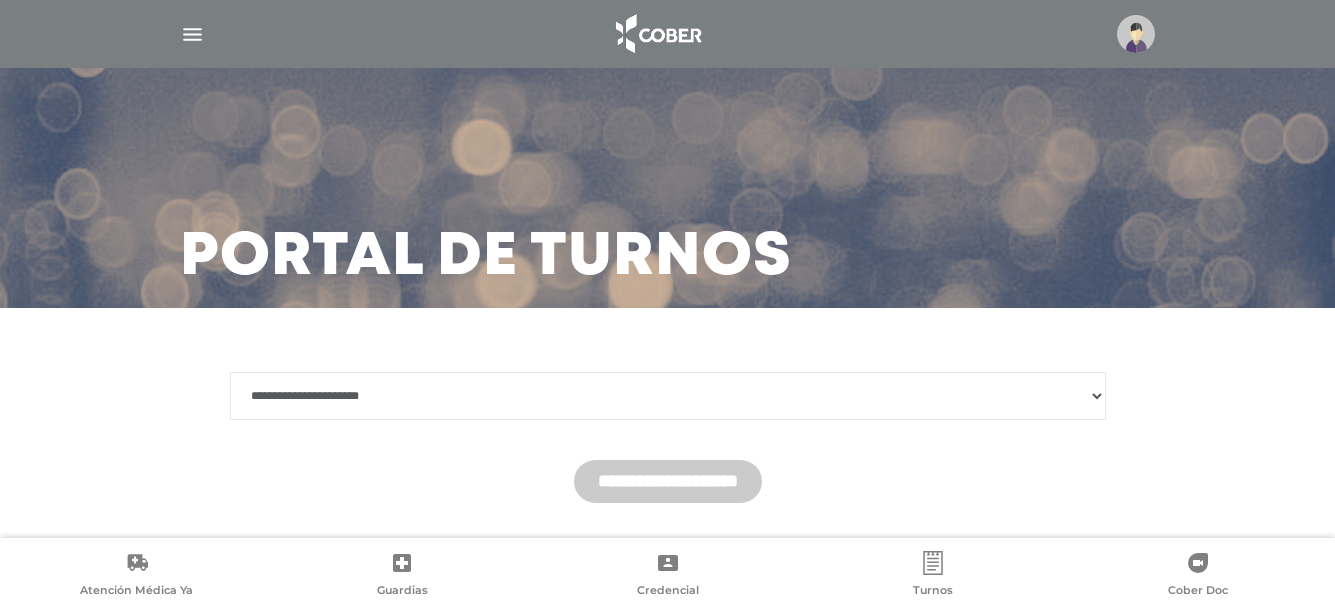 select on "*******" 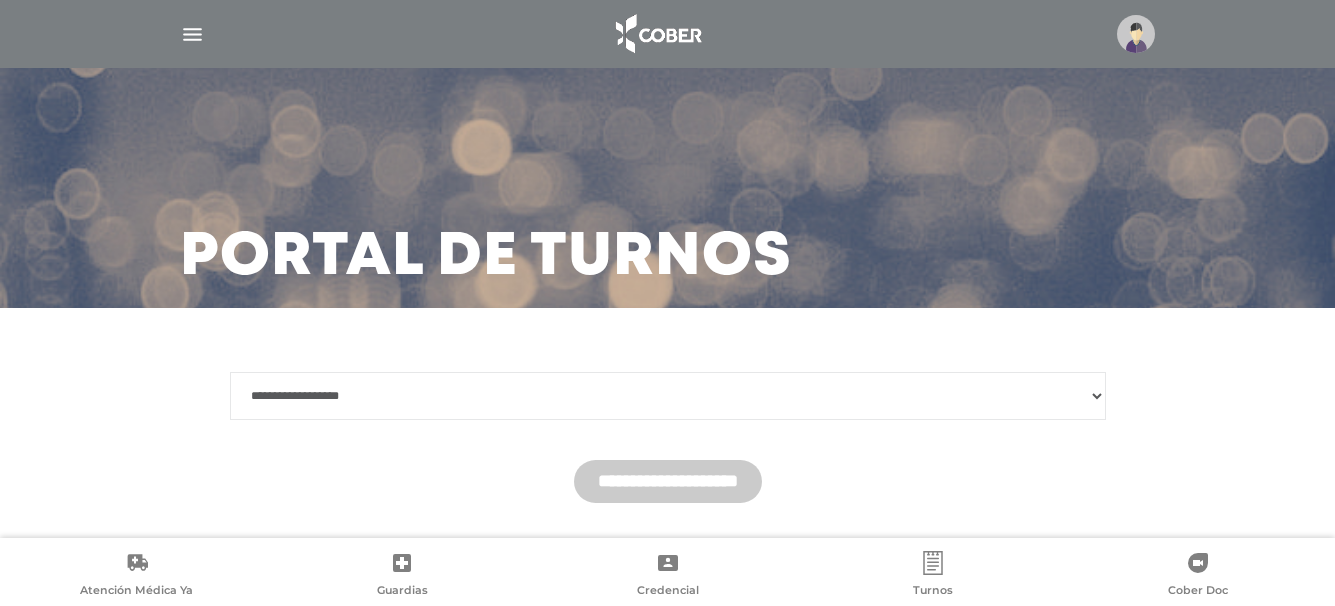 click on "**********" at bounding box center (668, 396) 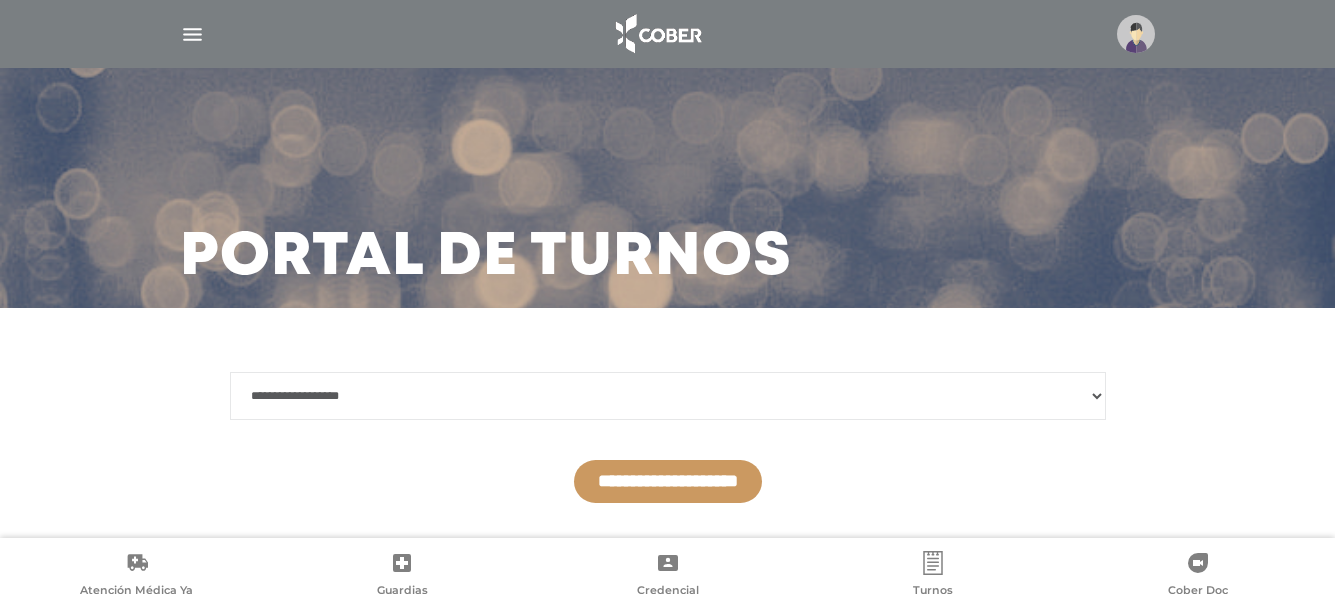 click on "**********" at bounding box center (668, 481) 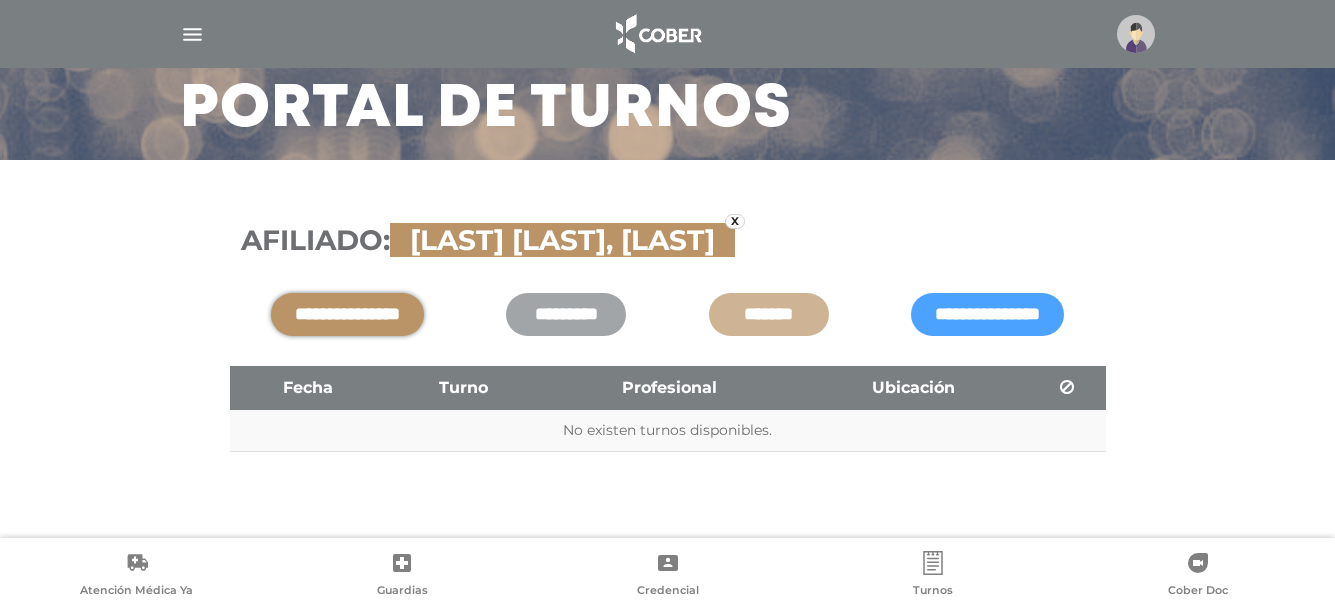 scroll, scrollTop: 150, scrollLeft: 0, axis: vertical 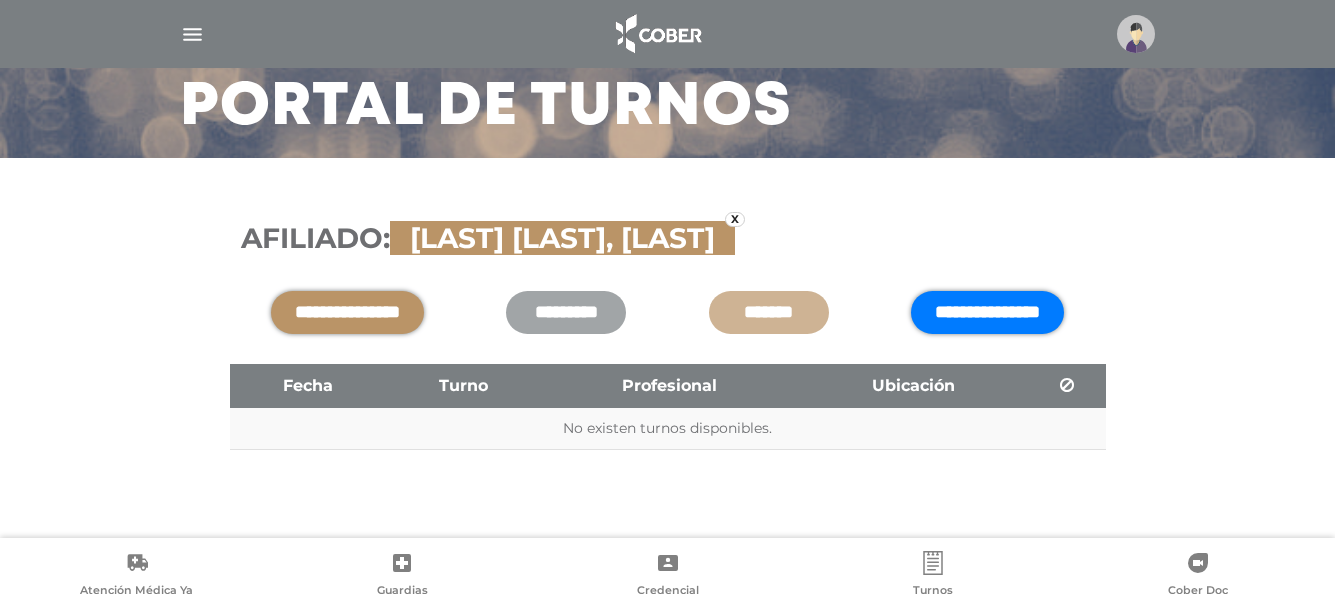 click on "**********" at bounding box center [987, 312] 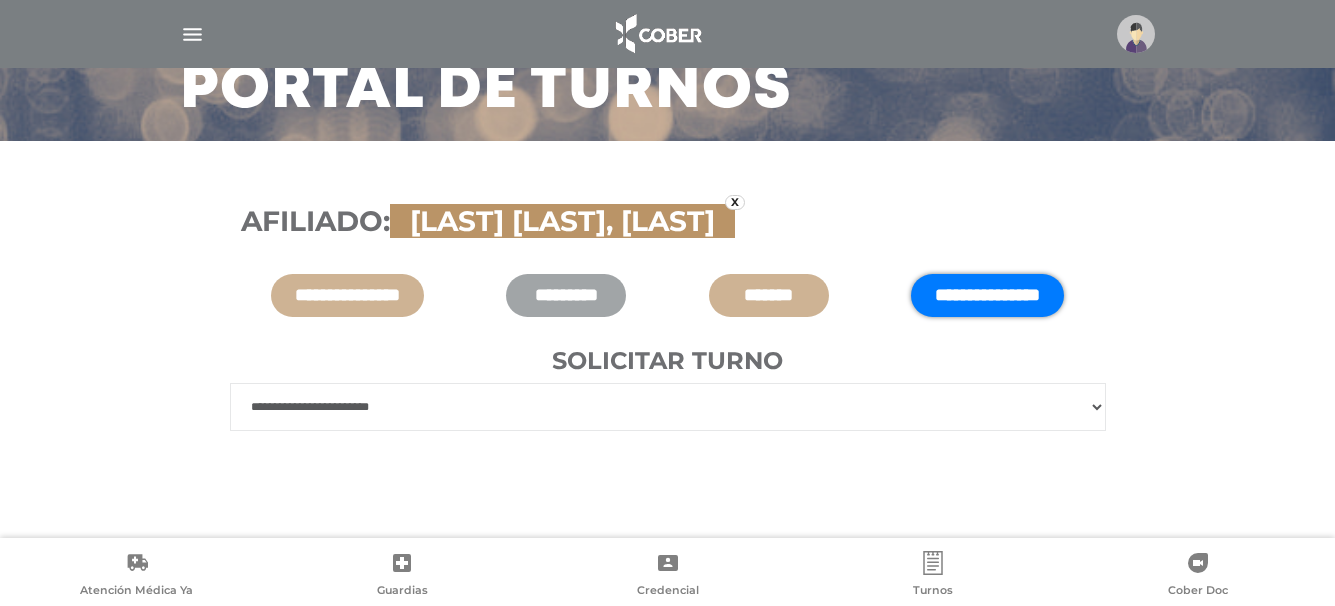 scroll, scrollTop: 172, scrollLeft: 0, axis: vertical 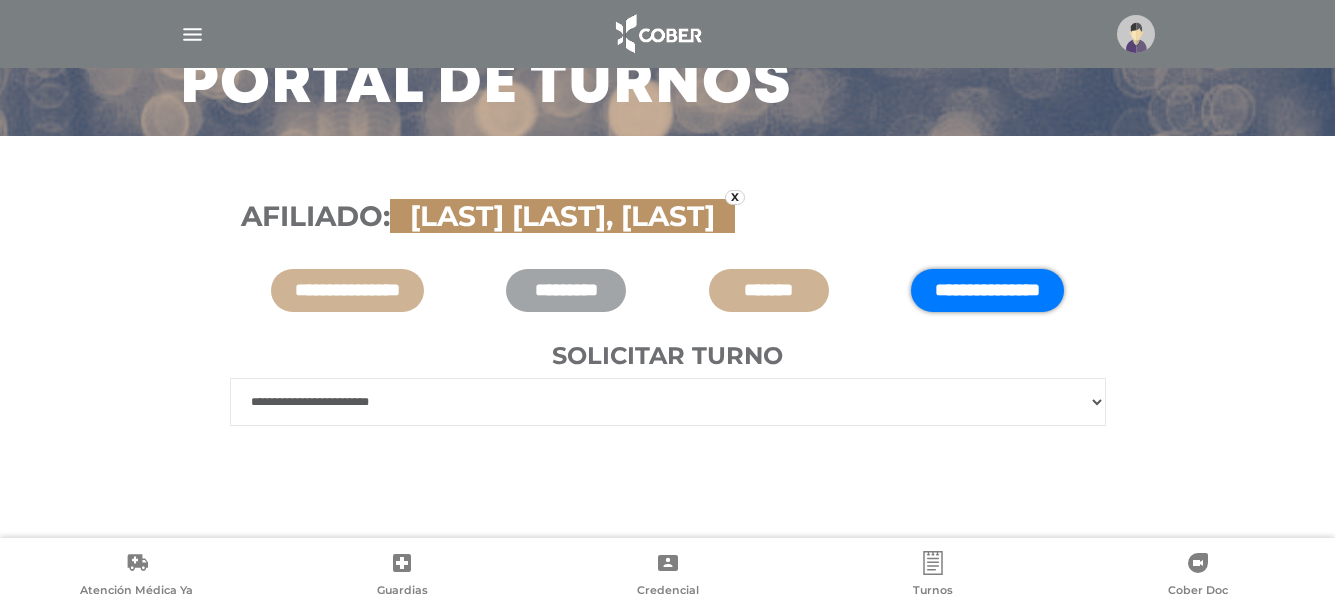 click on "**********" at bounding box center (668, 402) 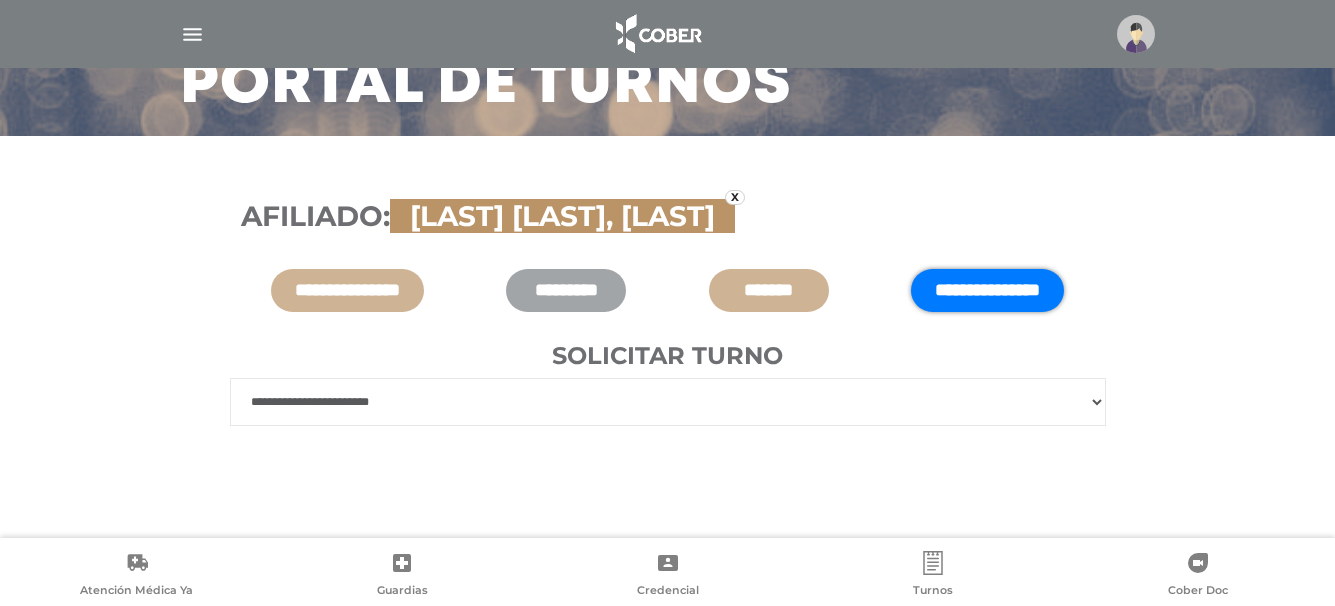 select on "***" 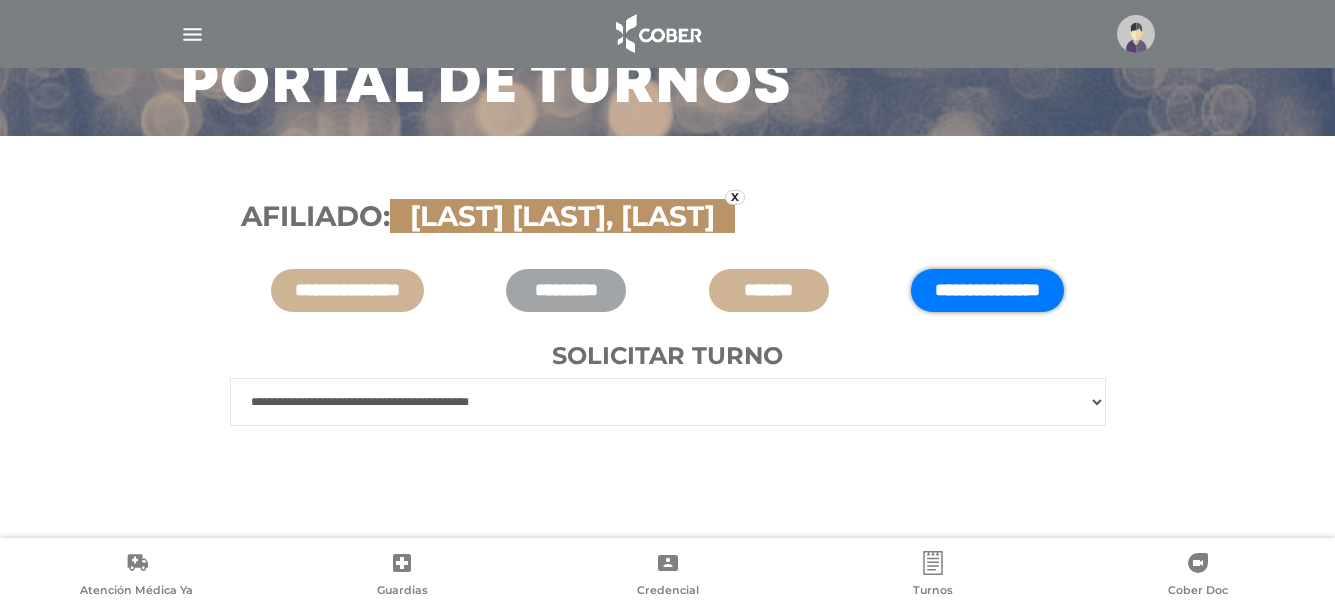 click on "**********" at bounding box center (668, 402) 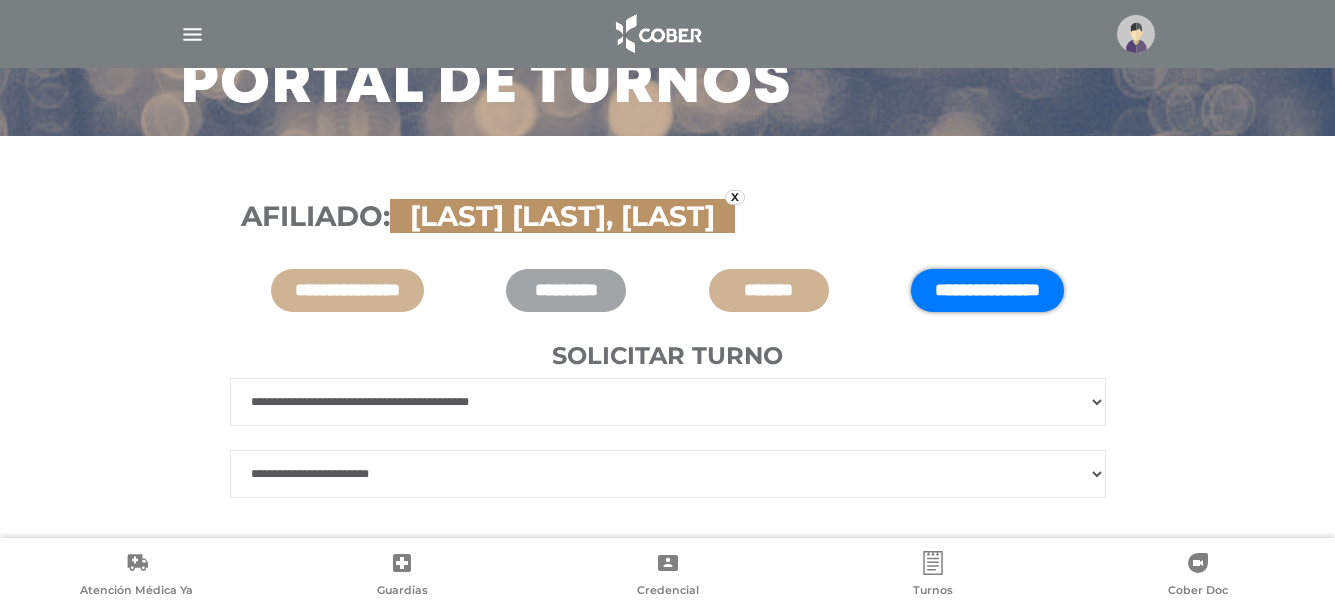 click on "**********" at bounding box center (668, 474) 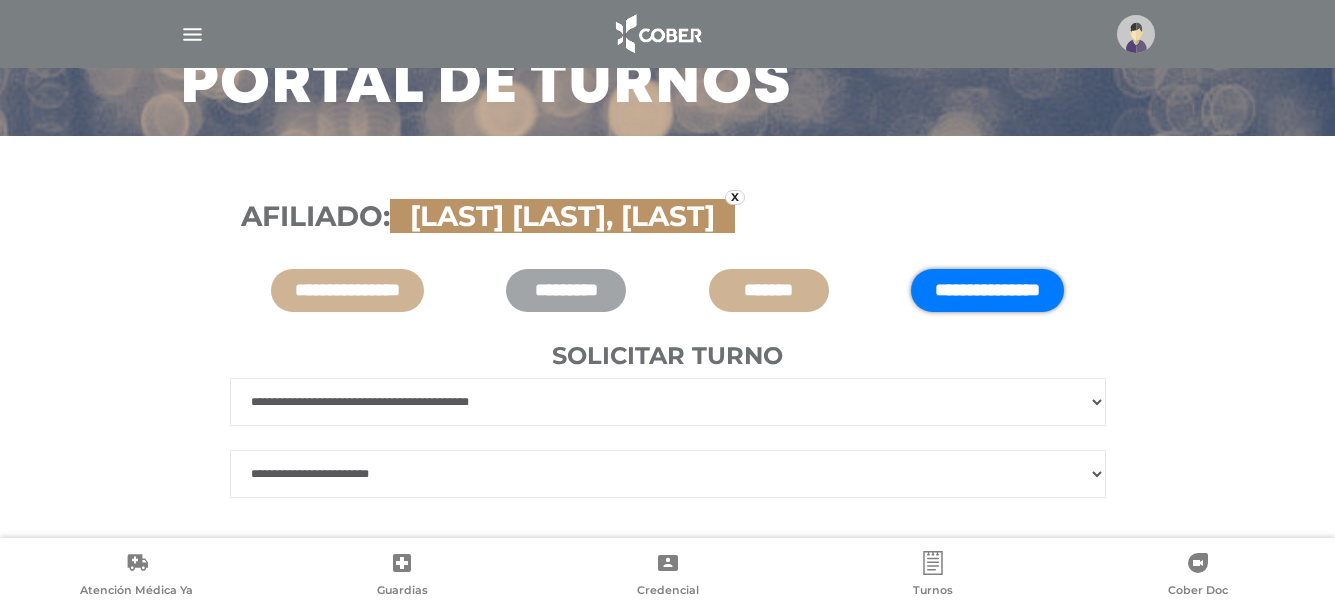 select on "***" 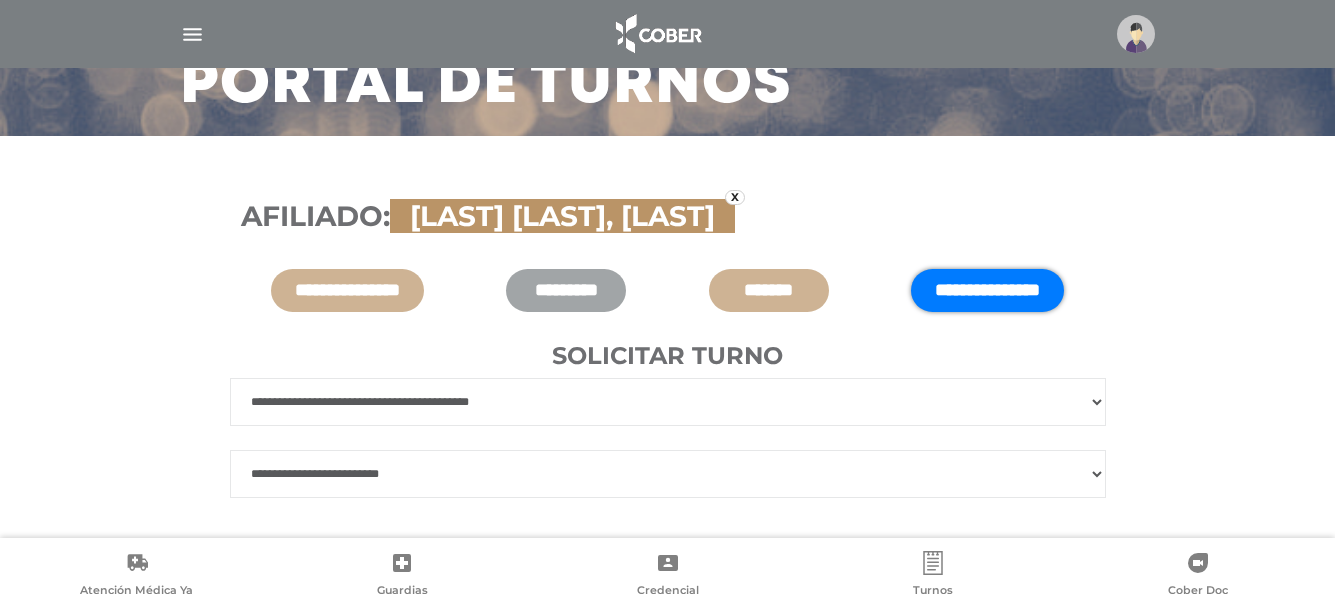 click on "**********" at bounding box center (668, 474) 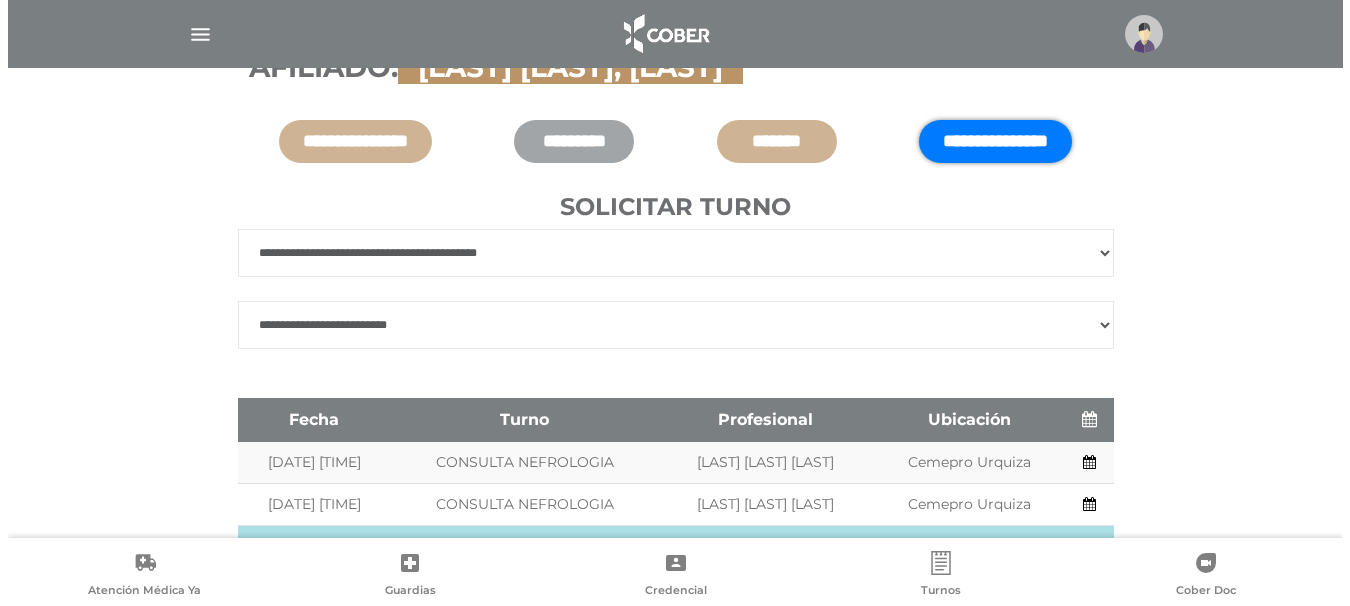 scroll, scrollTop: 472, scrollLeft: 0, axis: vertical 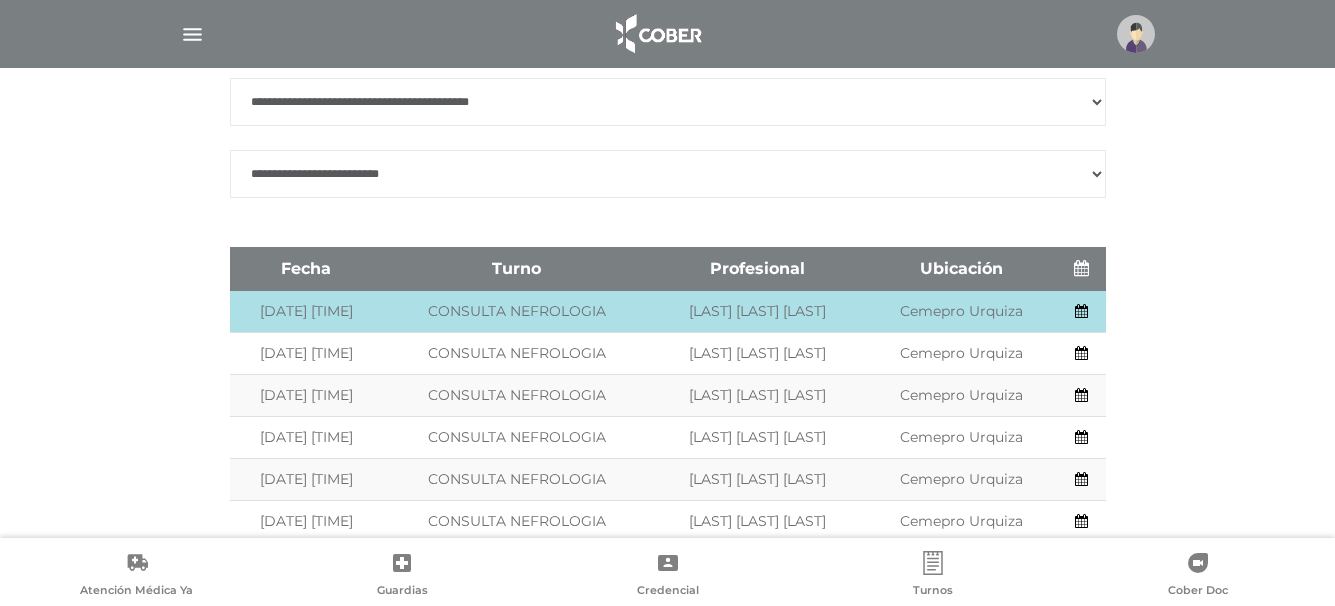 click at bounding box center (1081, 311) 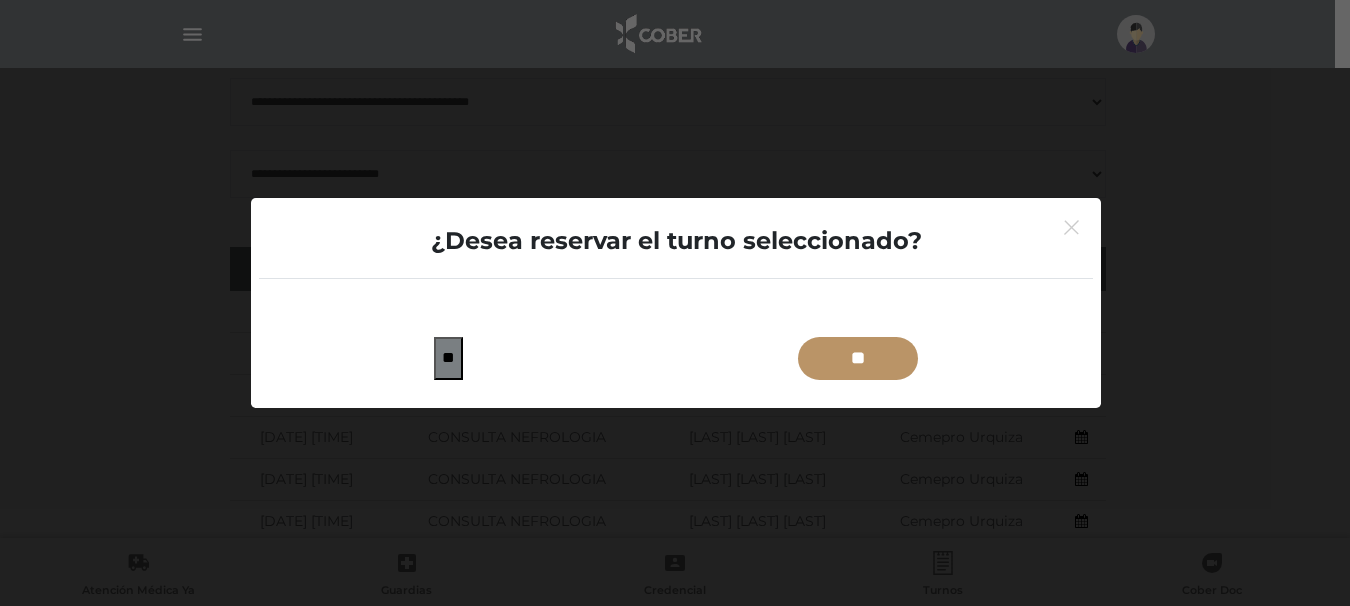 click on "**" at bounding box center (858, 358) 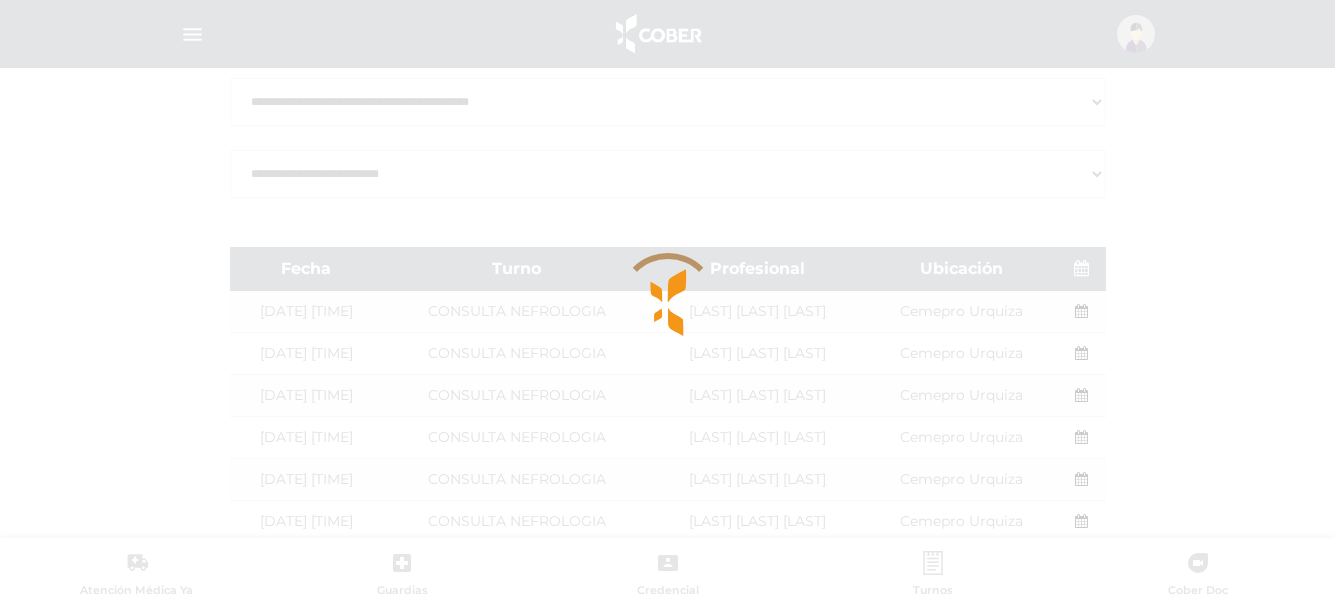 type on "*******" 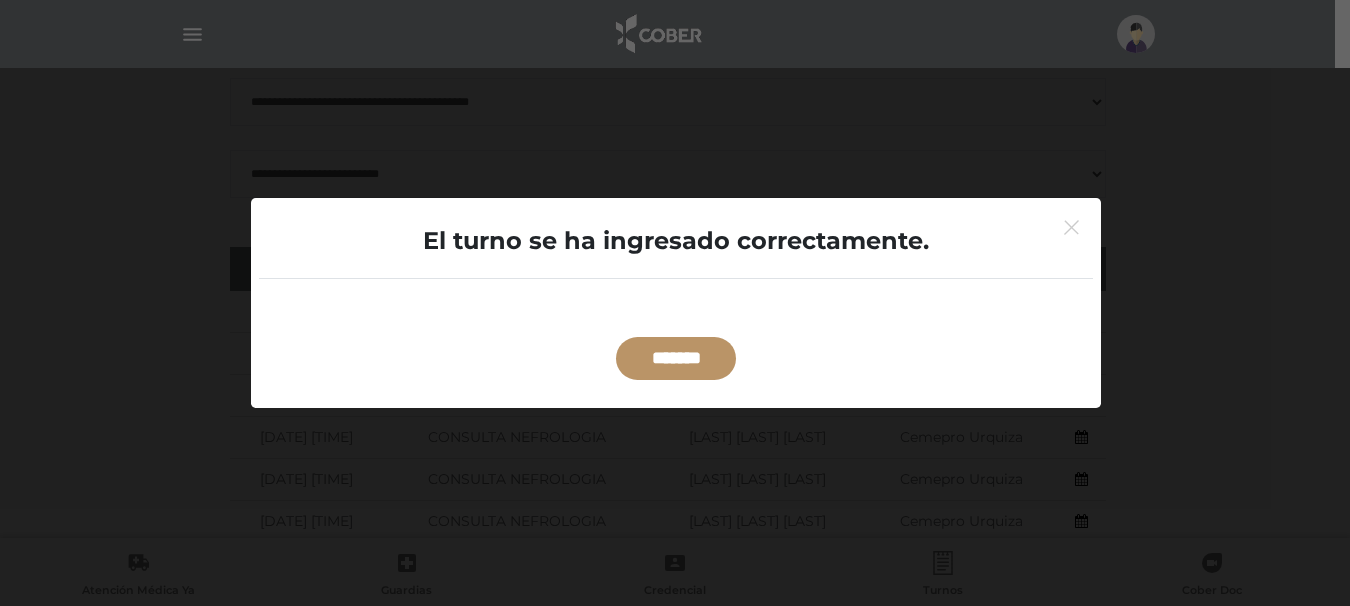 click on "*******" at bounding box center [676, 358] 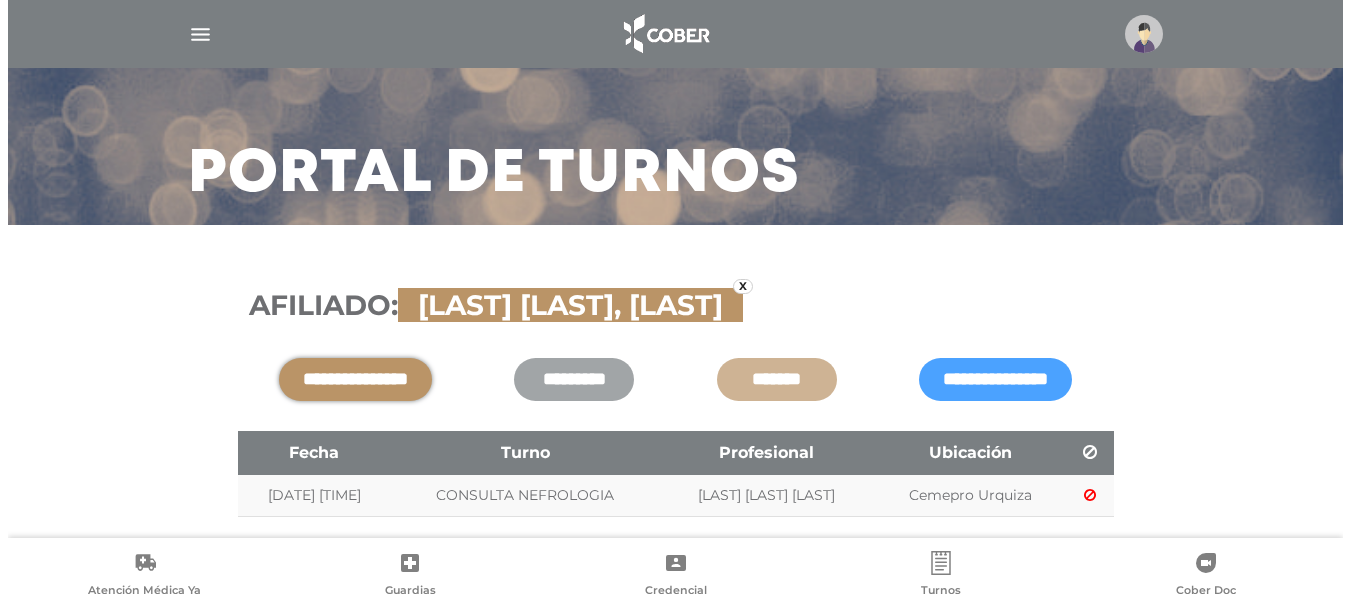 scroll, scrollTop: 0, scrollLeft: 0, axis: both 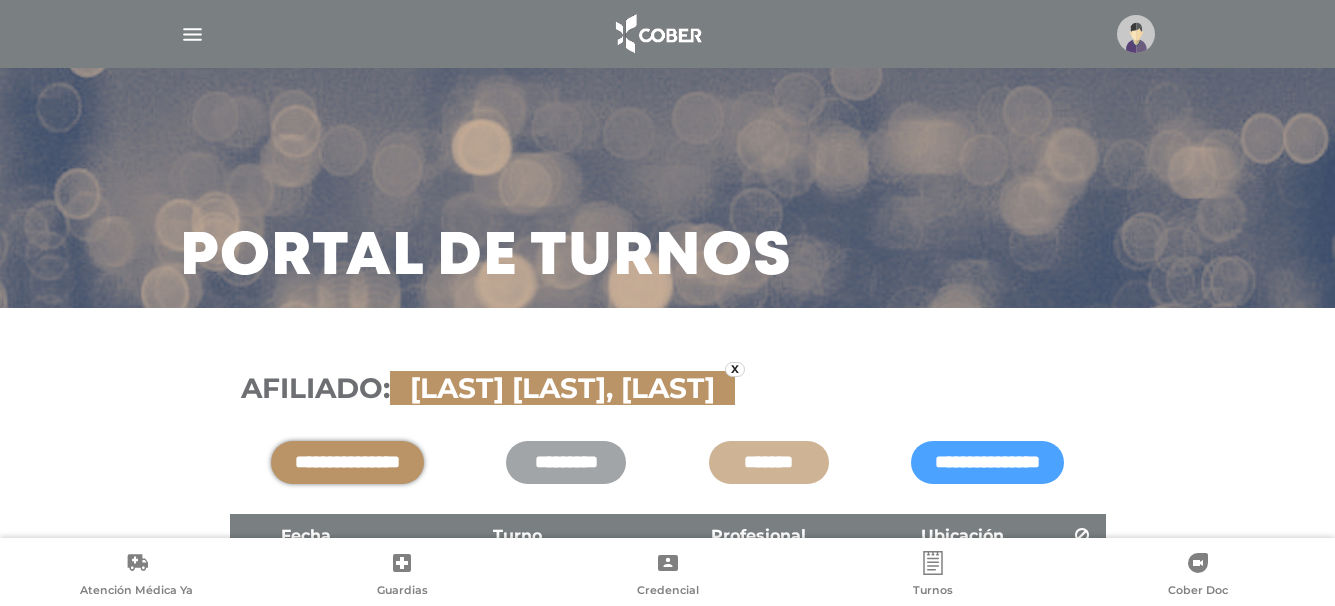 click at bounding box center [1136, 34] 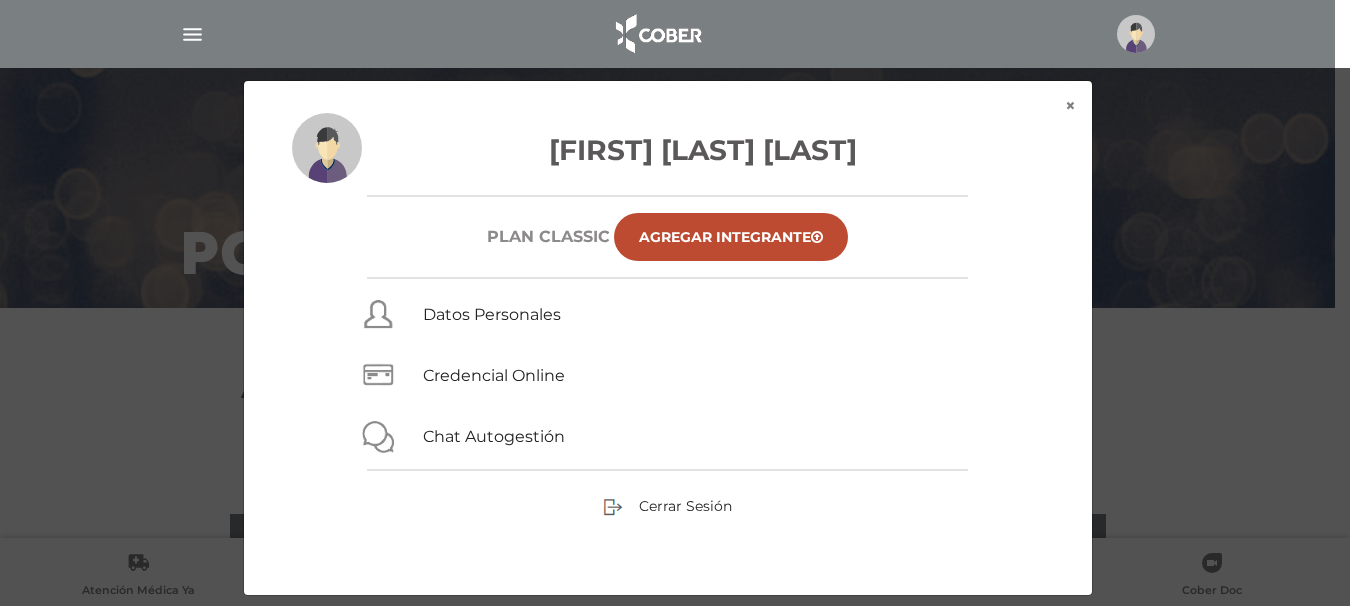 click on "Cerrar Sesión" at bounding box center (668, 506) 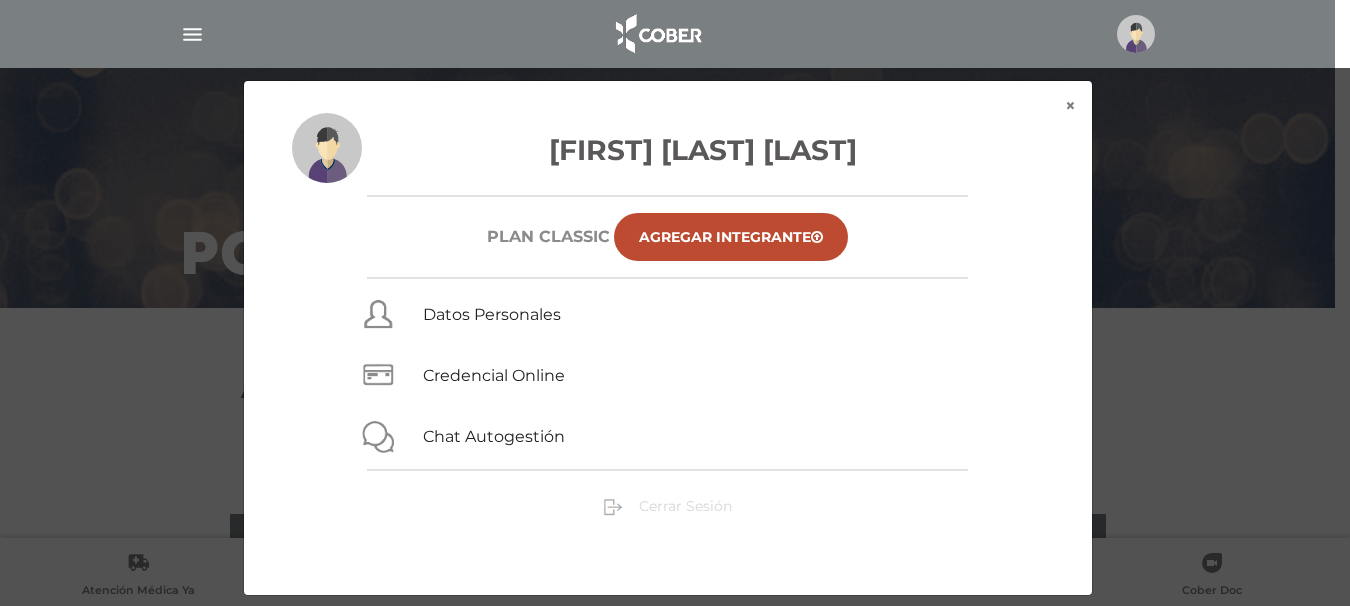 click on "Cerrar Sesión" at bounding box center (685, 506) 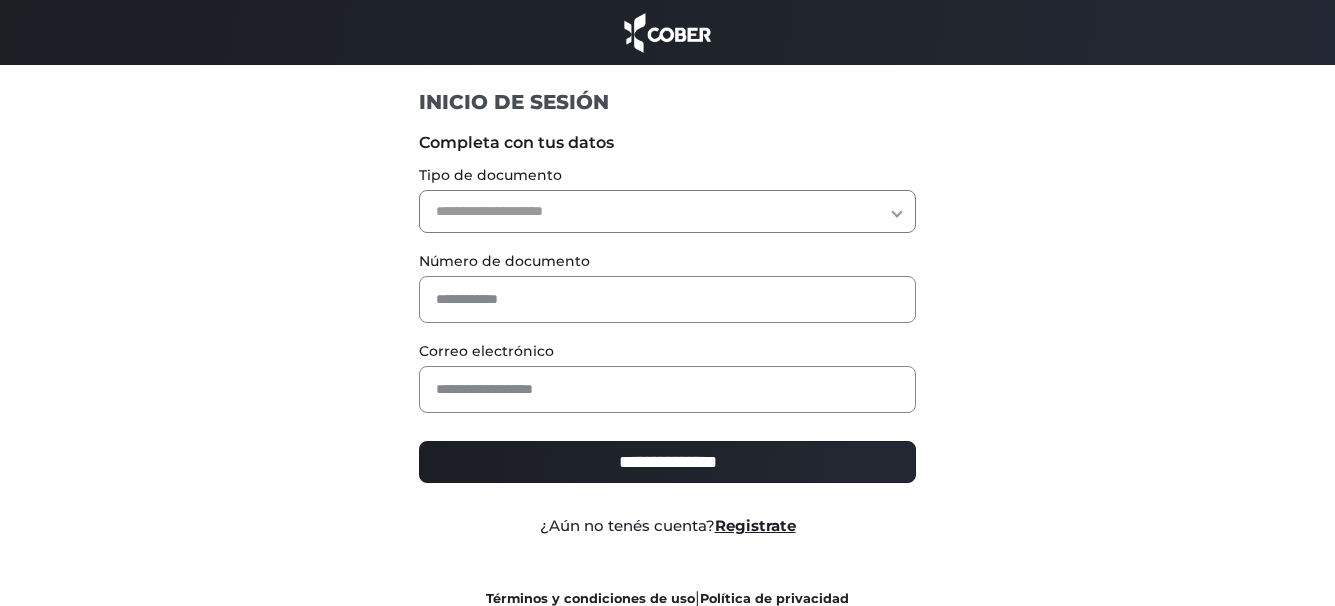 scroll, scrollTop: 0, scrollLeft: 0, axis: both 